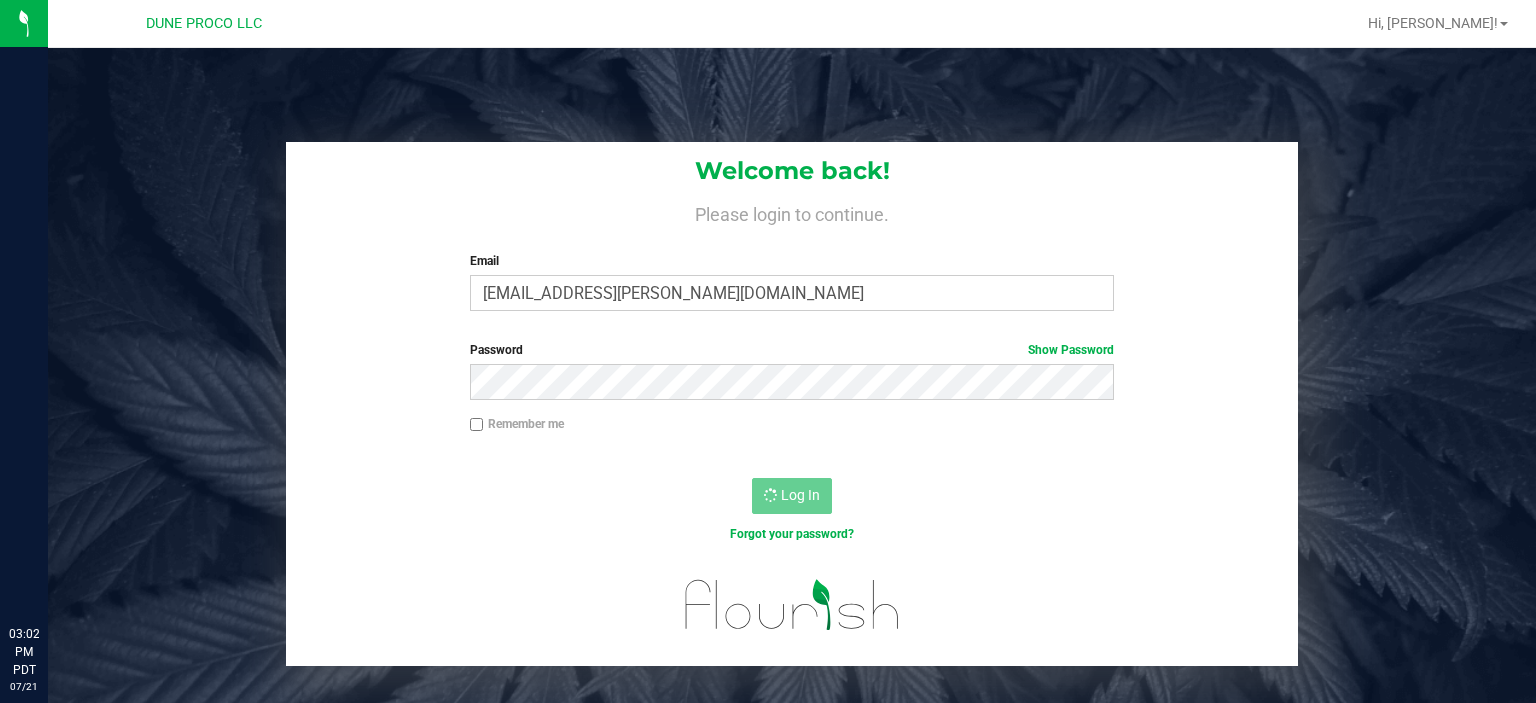 scroll, scrollTop: 0, scrollLeft: 0, axis: both 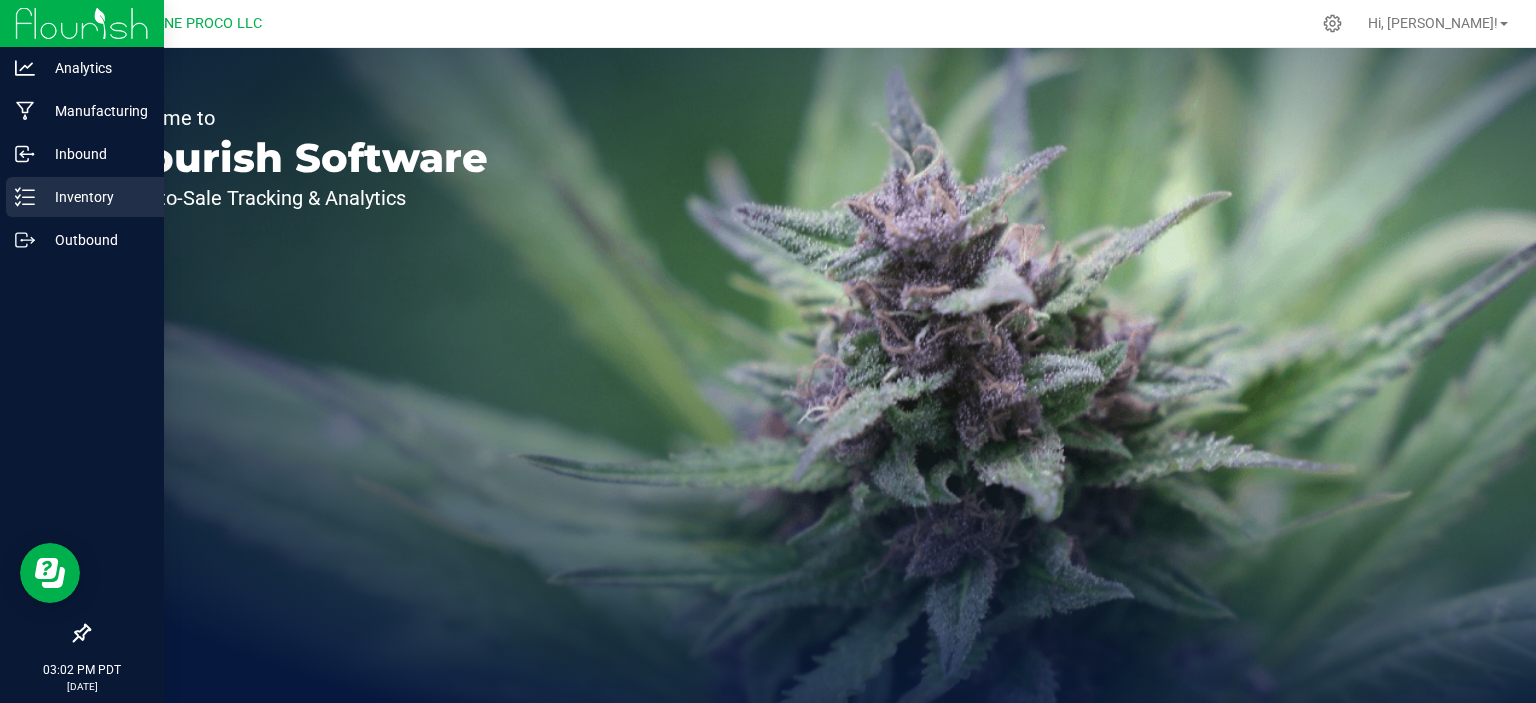 click 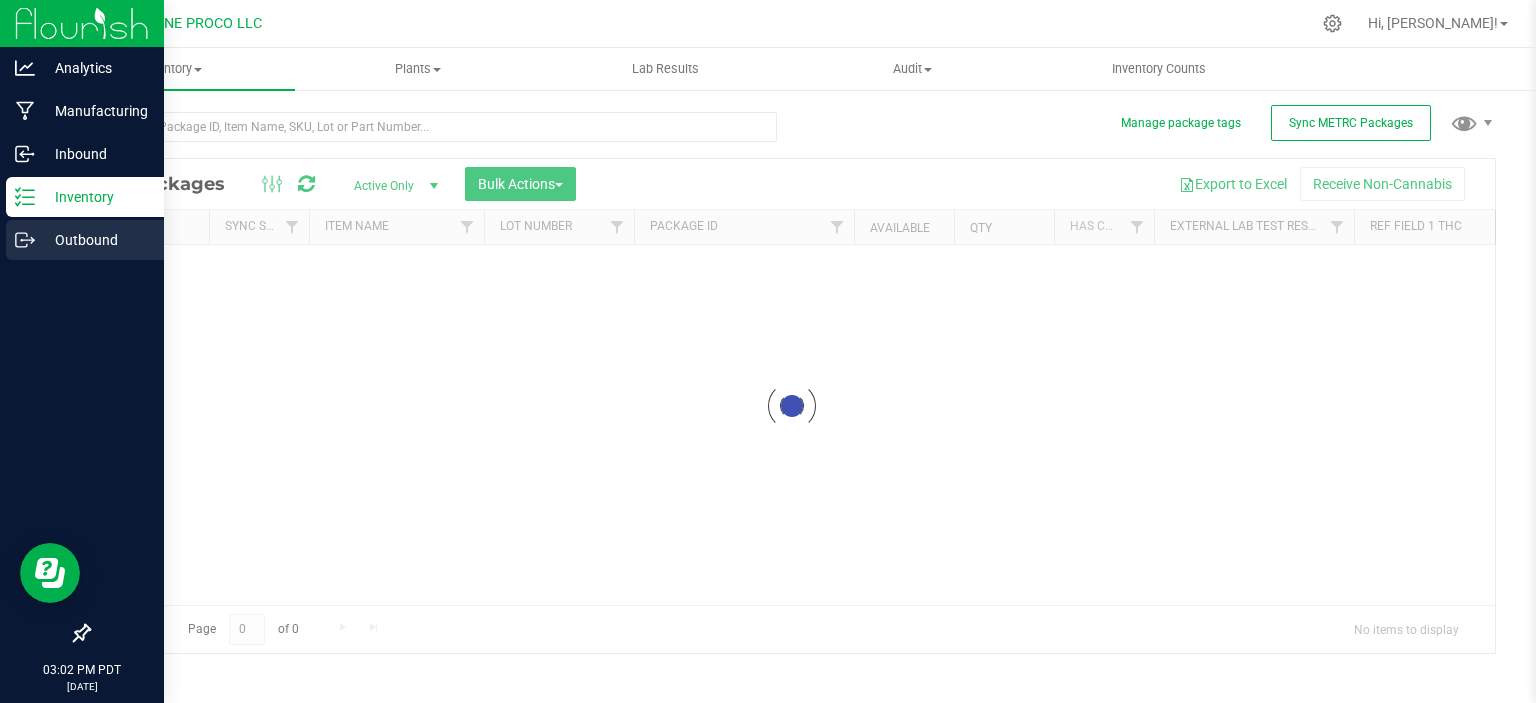 click on "Outbound" at bounding box center (85, 240) 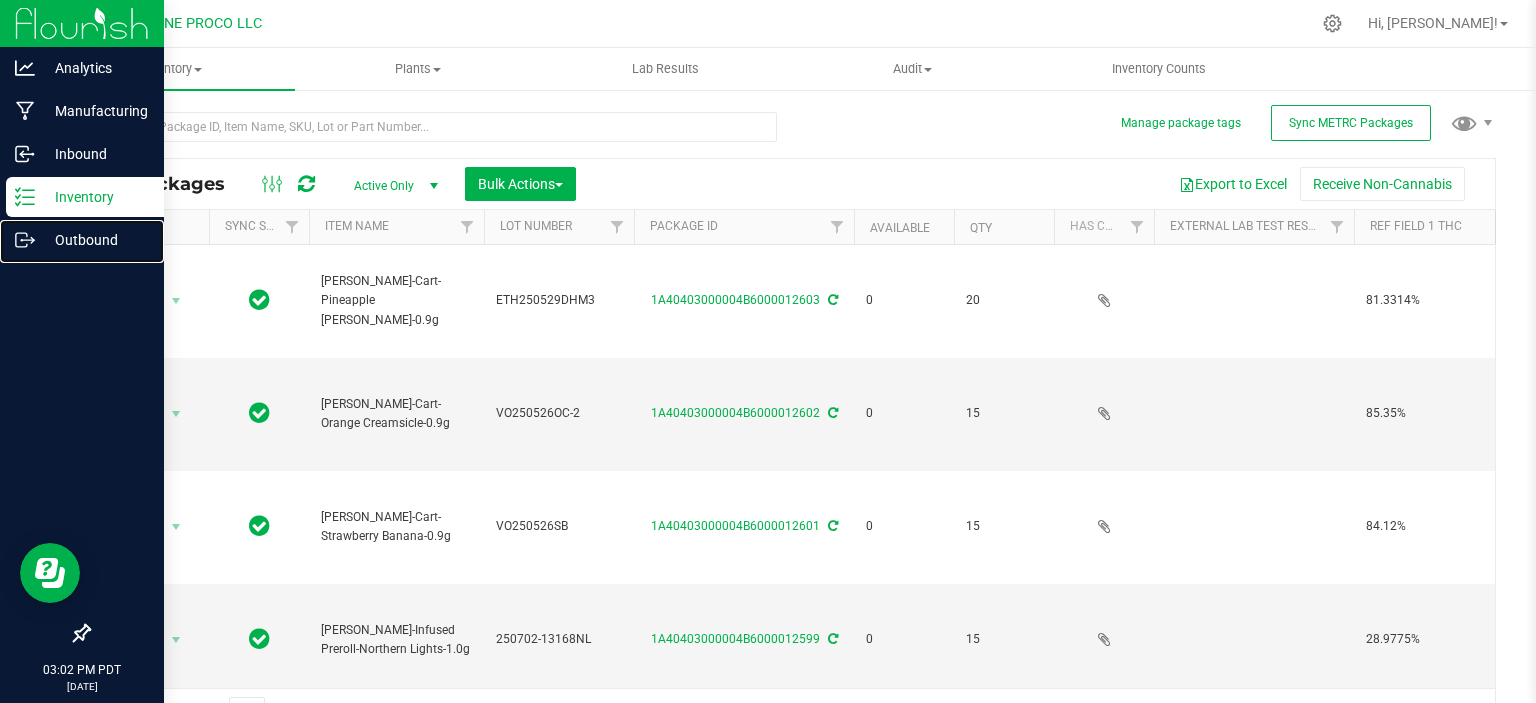 type on "[DATE]" 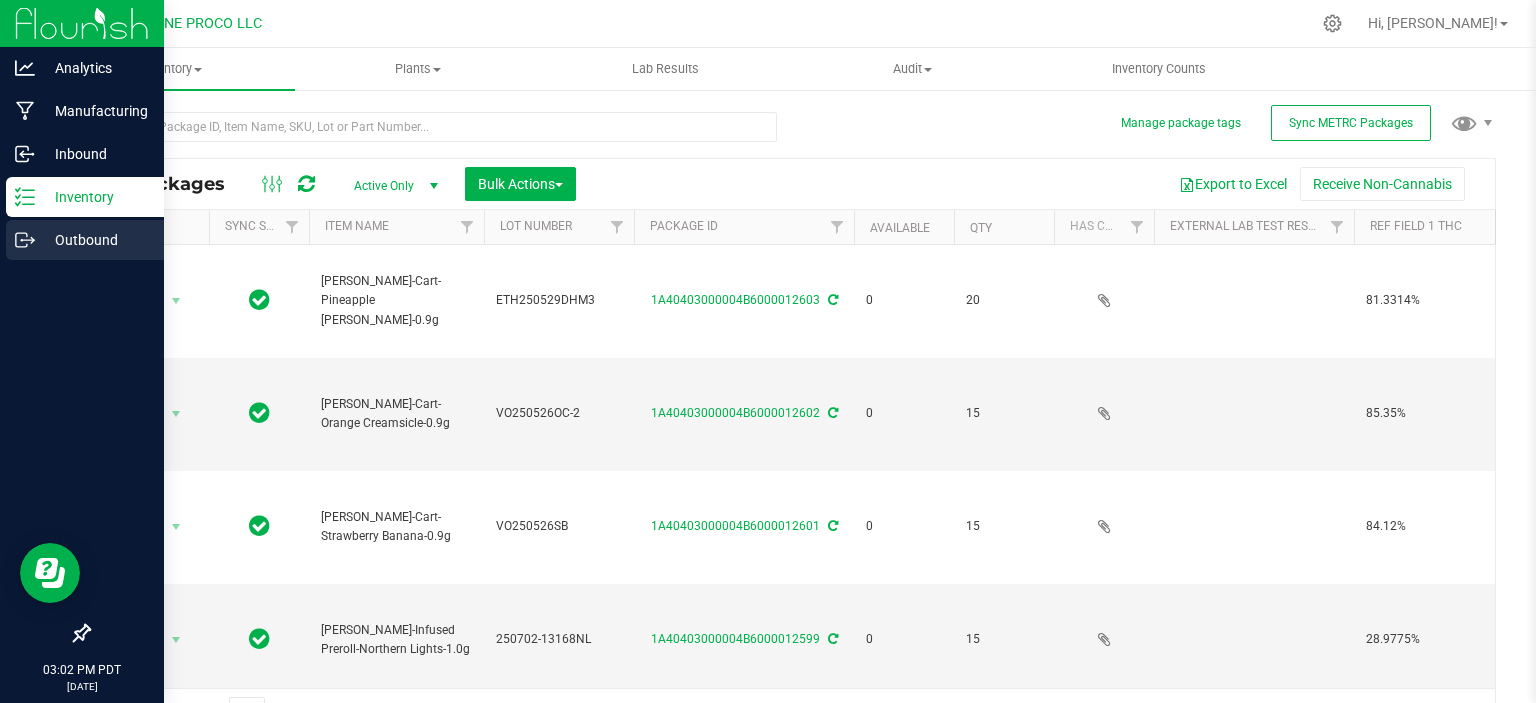 click 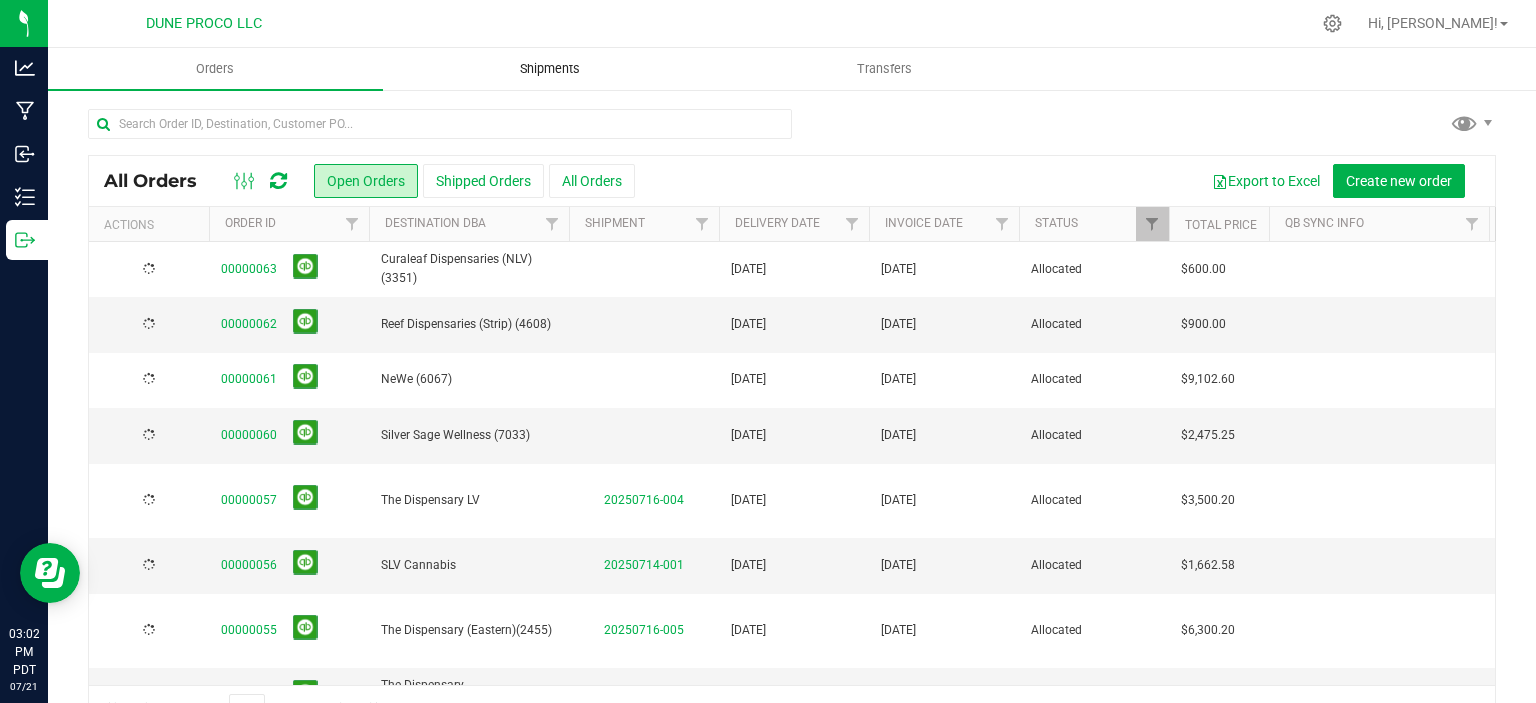 click on "Shipments" at bounding box center [550, 69] 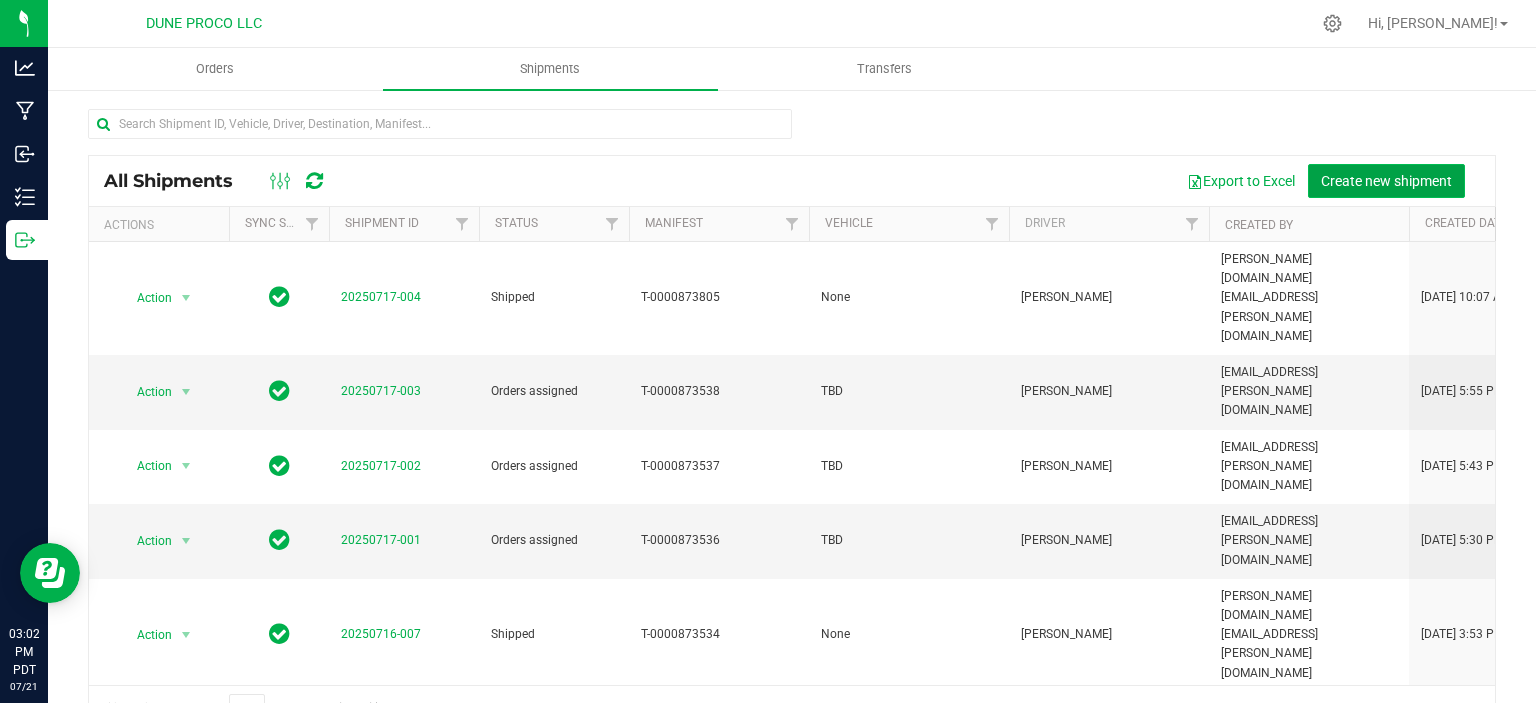 click on "Create new shipment" at bounding box center (1386, 181) 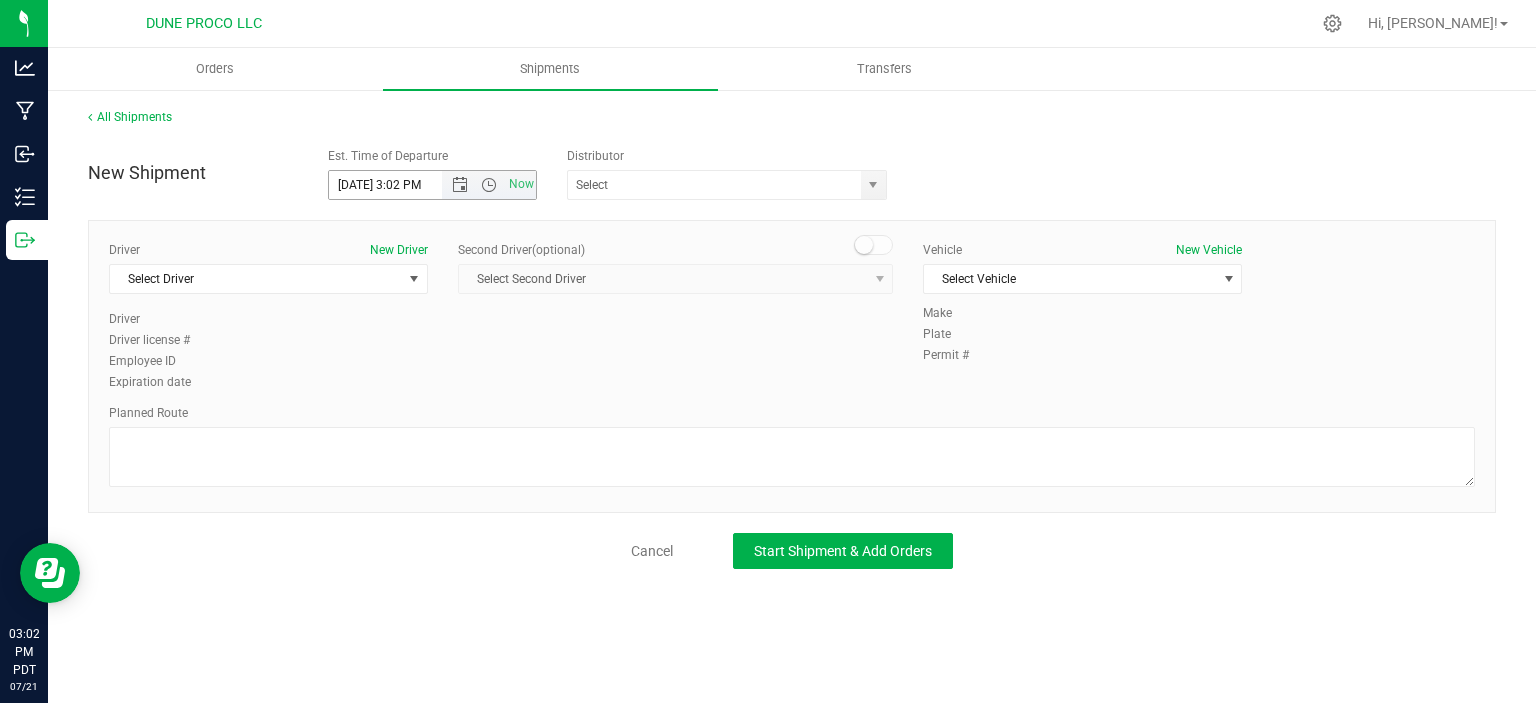 click on "[DATE] 3:02 PM" at bounding box center (403, 185) 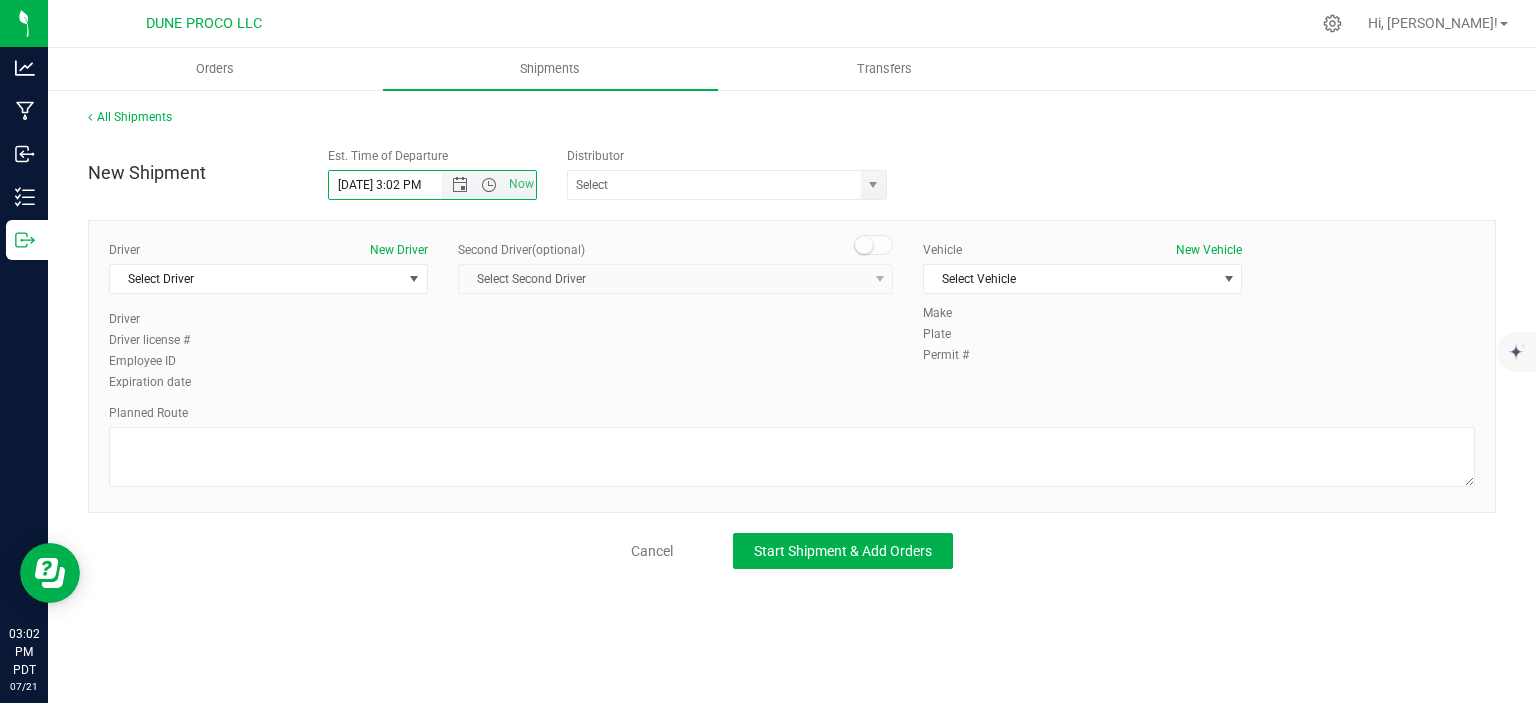 click on "[DATE] 3:02 PM" at bounding box center [403, 185] 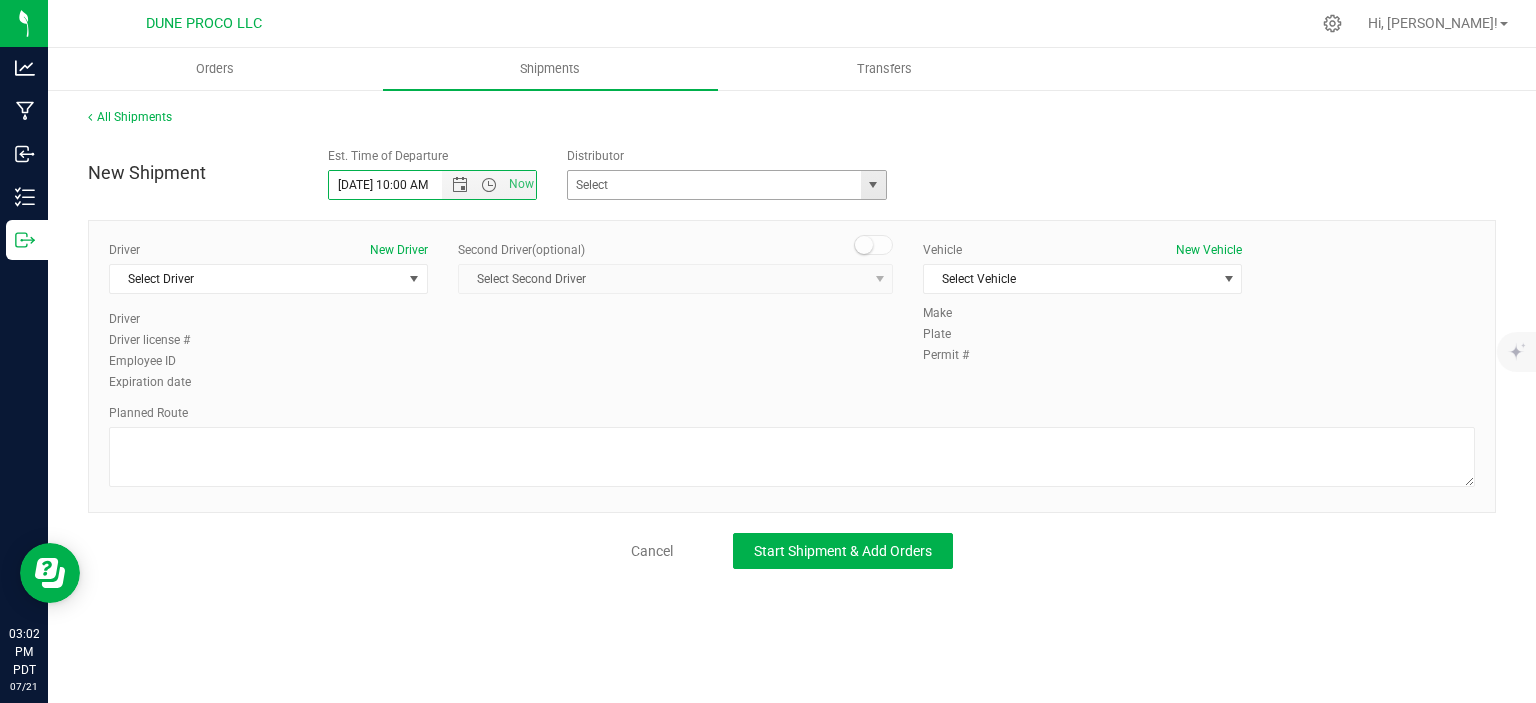 type on "[DATE] 10:00 AM" 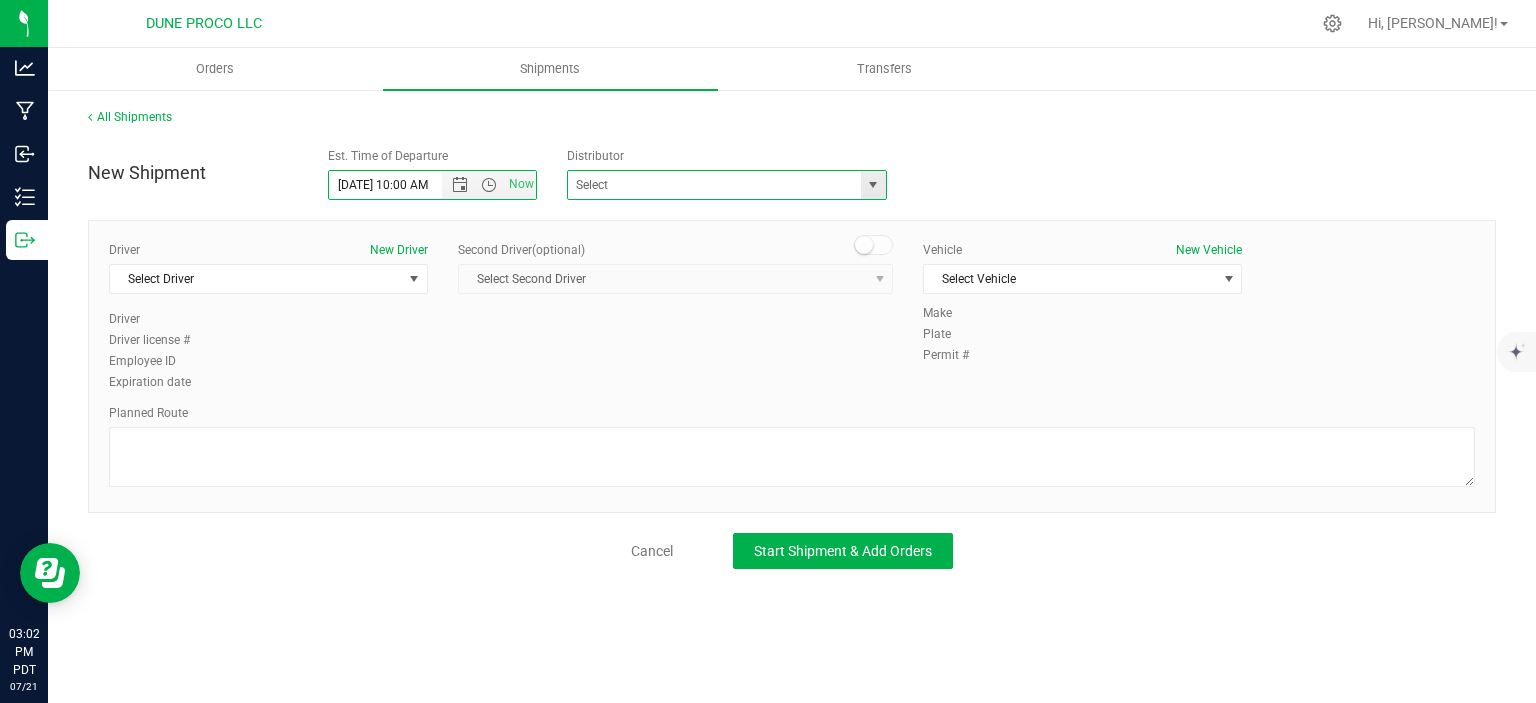click at bounding box center (727, 185) 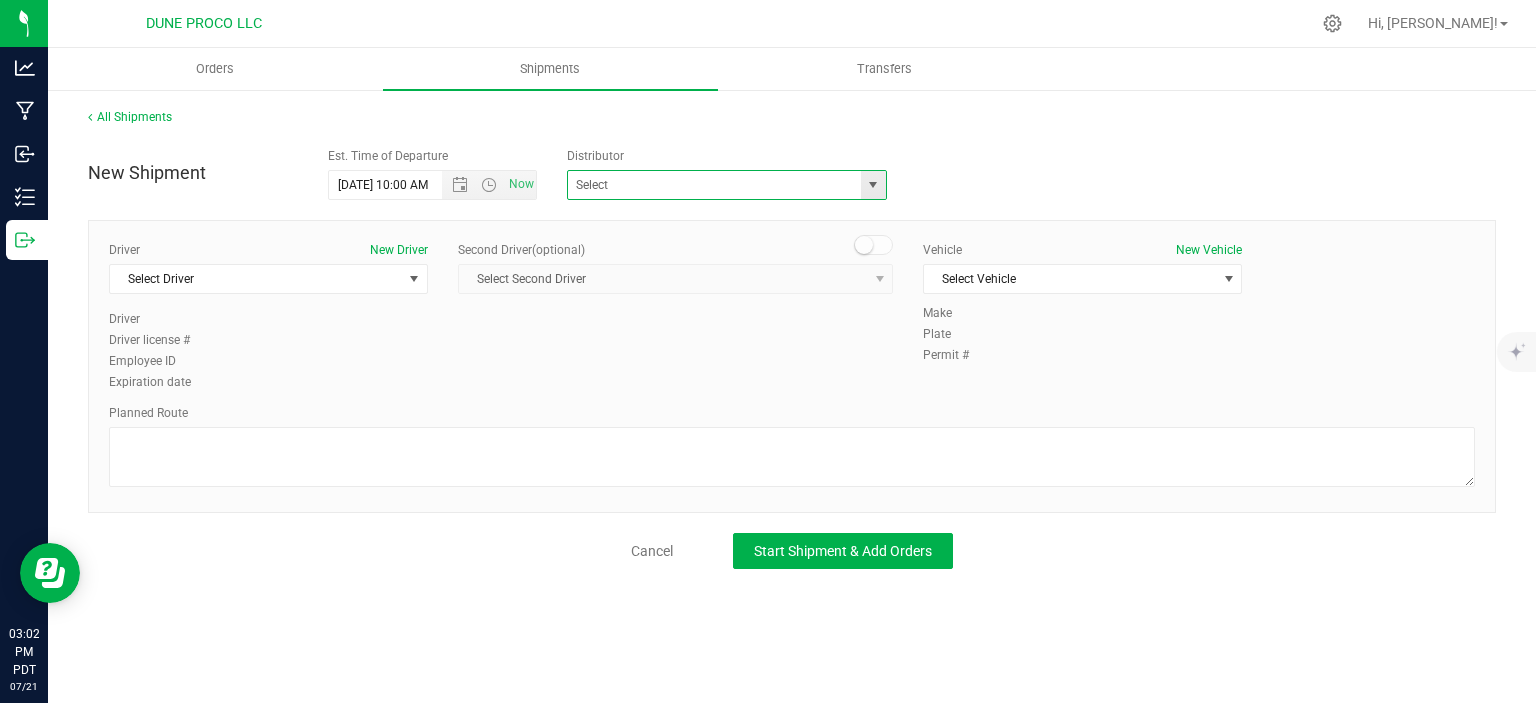 click at bounding box center [873, 185] 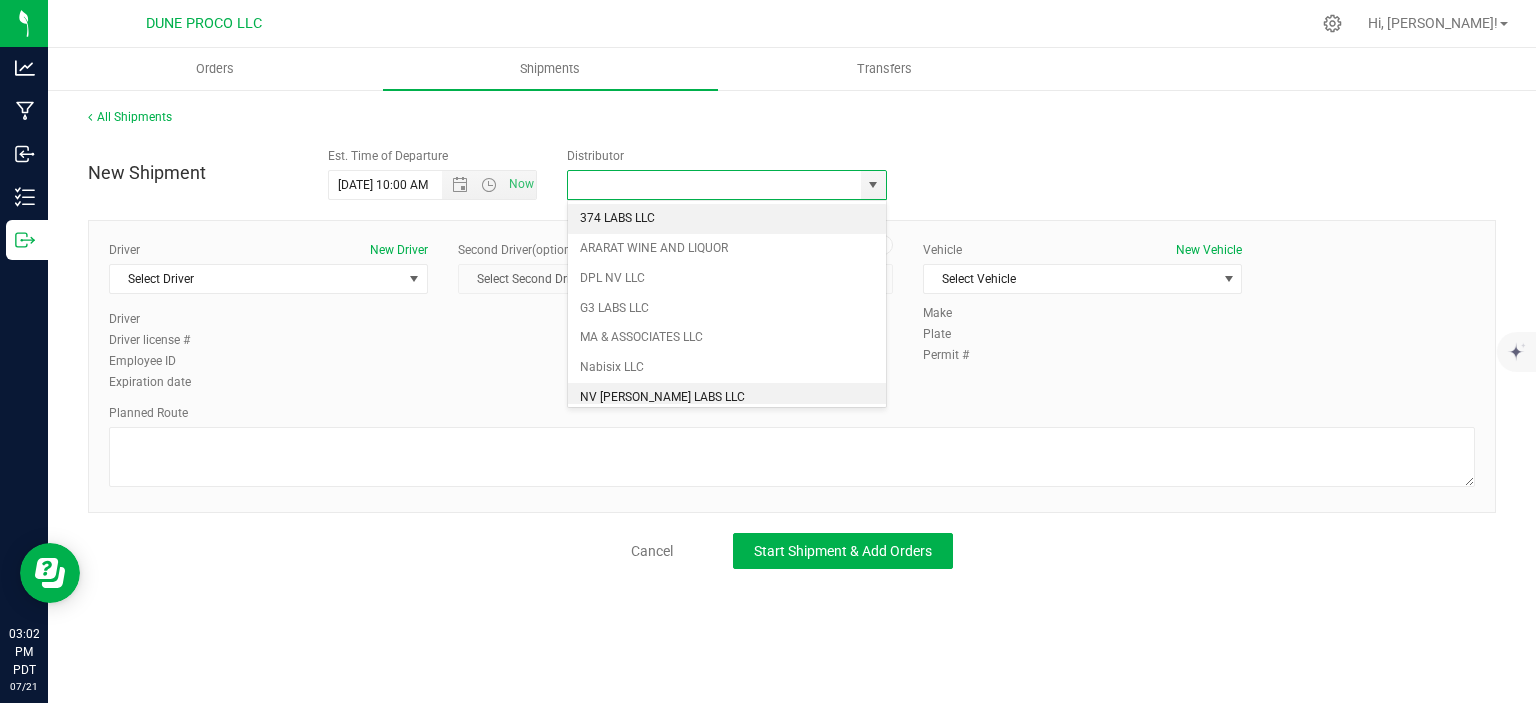 click on "NV [PERSON_NAME] LABS LLC" at bounding box center [727, 398] 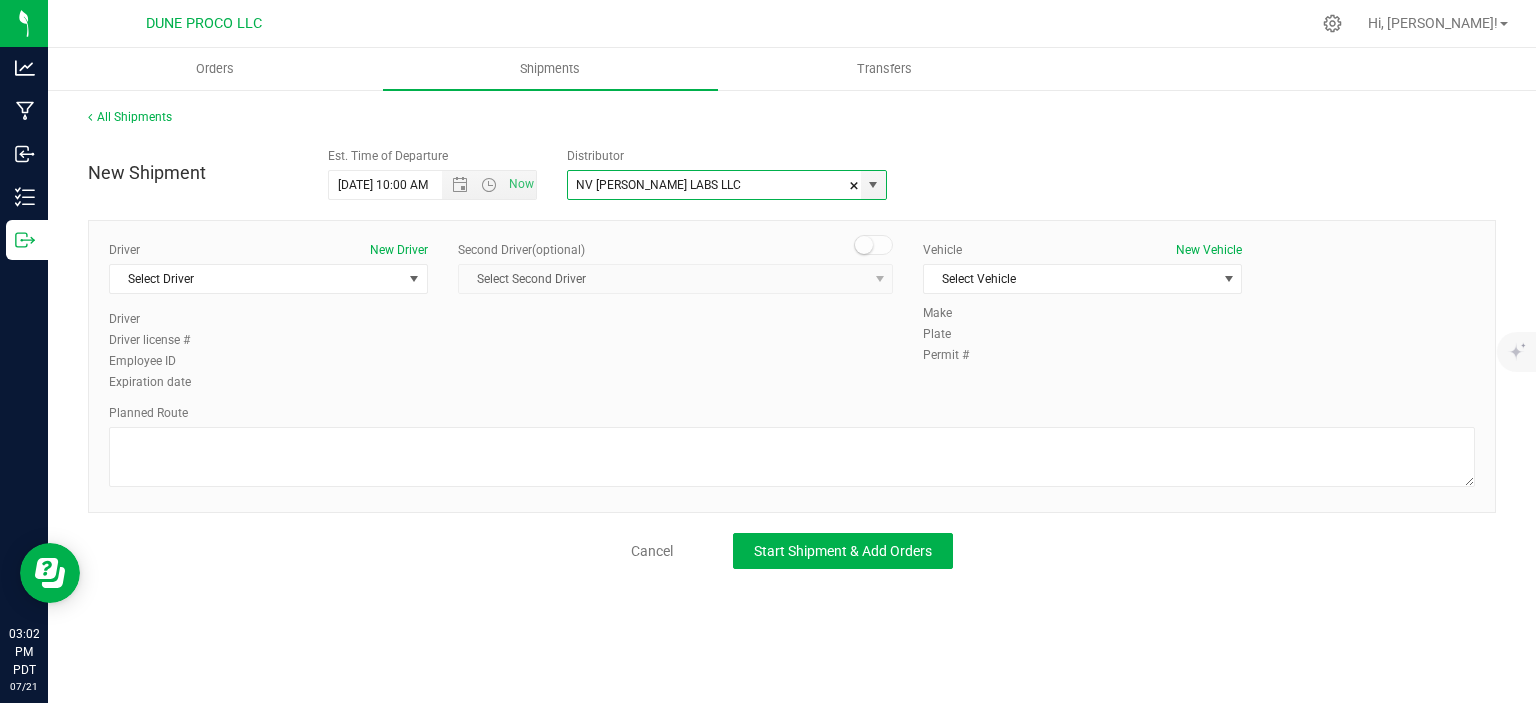 scroll, scrollTop: 0, scrollLeft: 0, axis: both 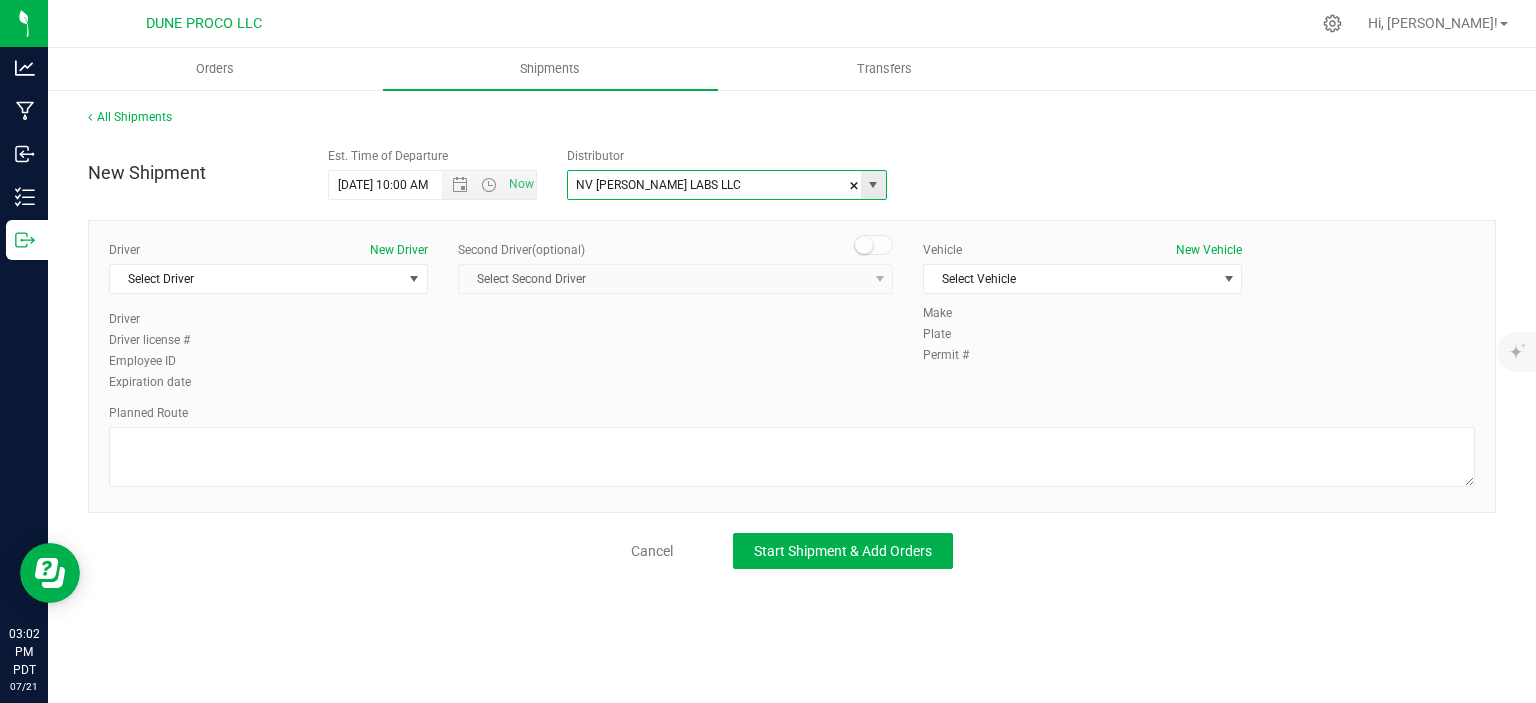 click at bounding box center [873, 185] 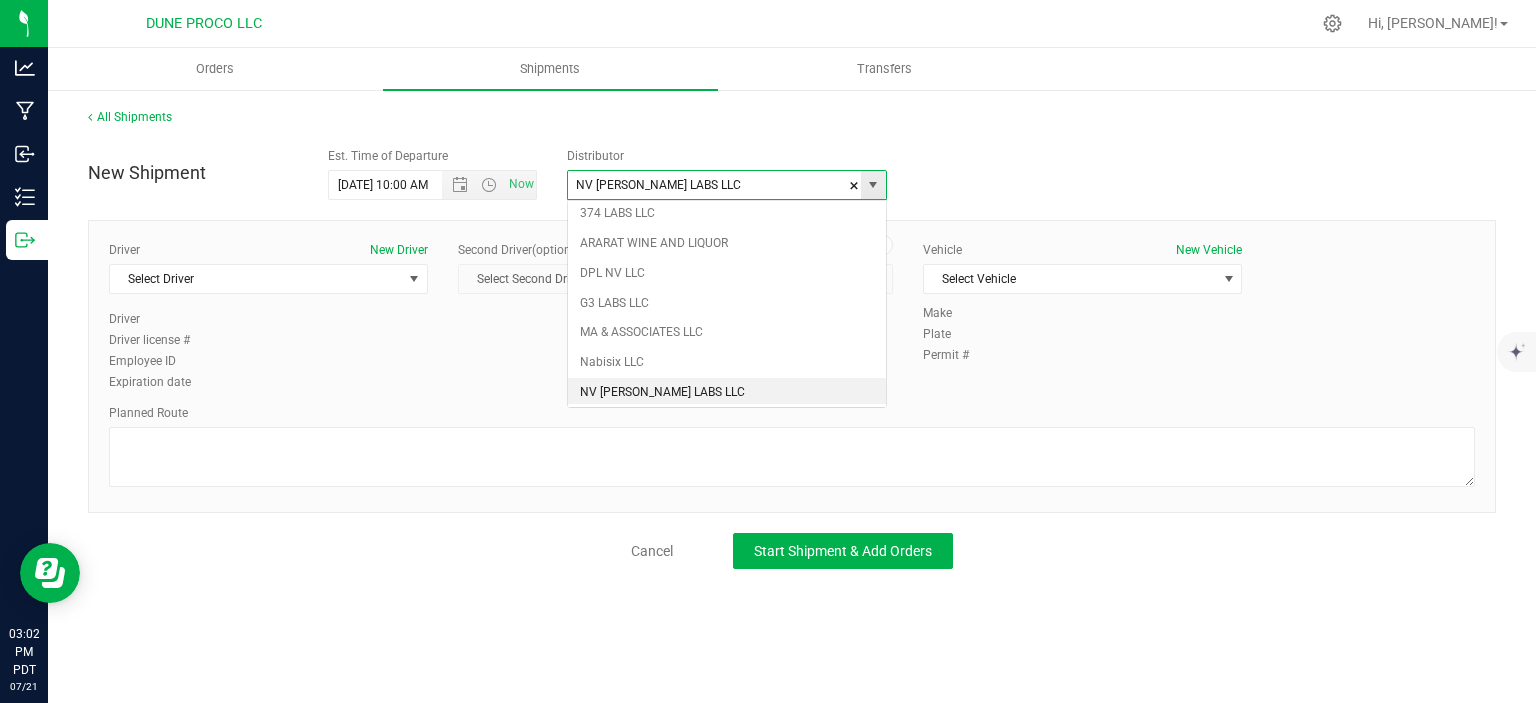 scroll, scrollTop: 5, scrollLeft: 0, axis: vertical 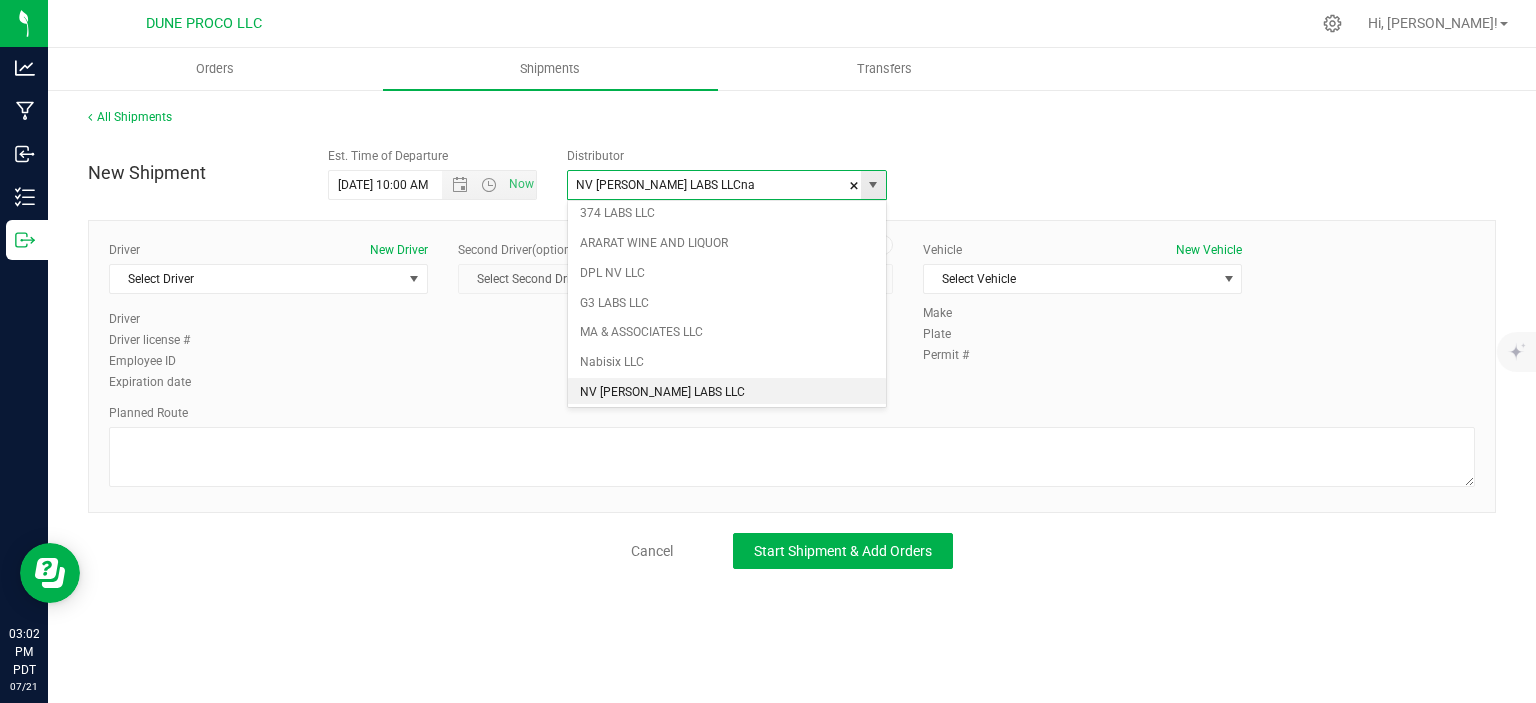 type on "NV [PERSON_NAME] LABS LLCnab" 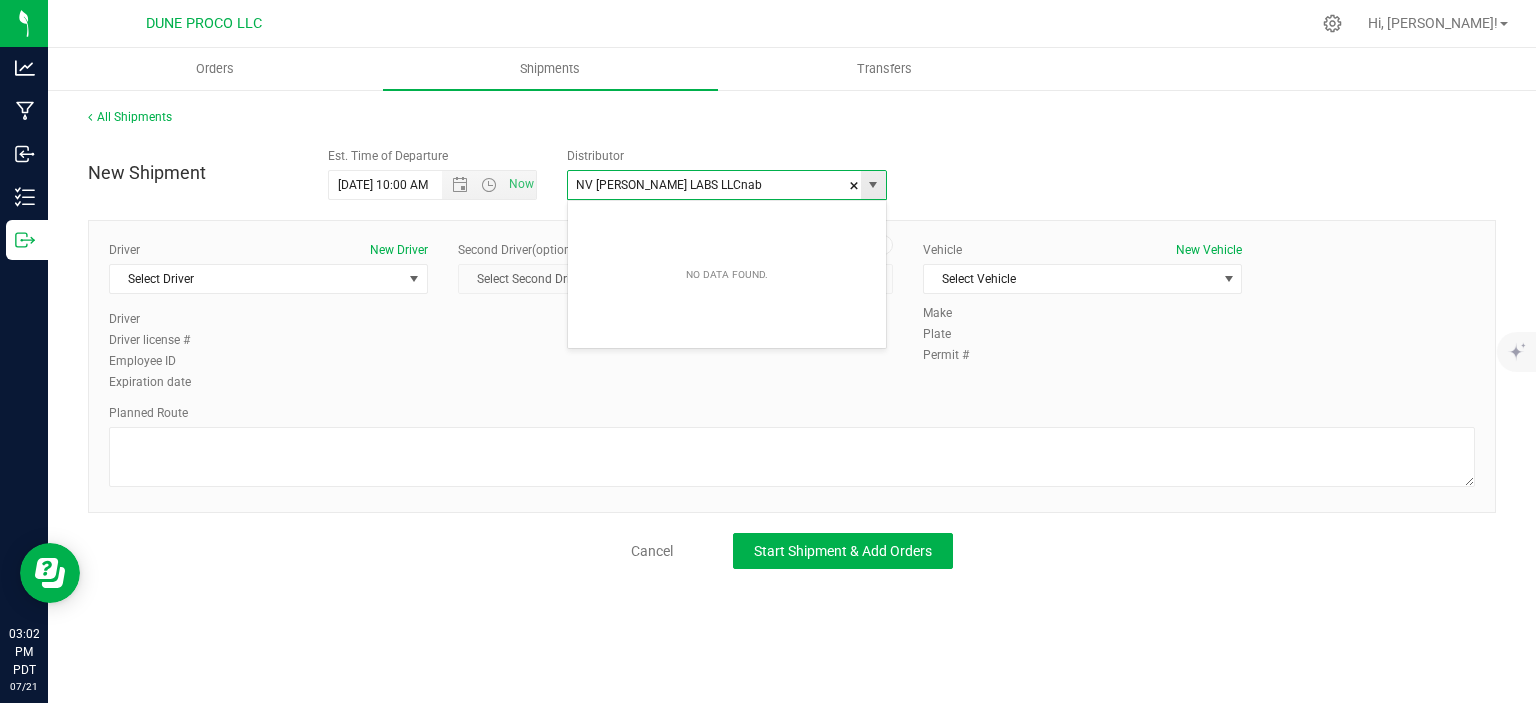 scroll, scrollTop: 0, scrollLeft: 0, axis: both 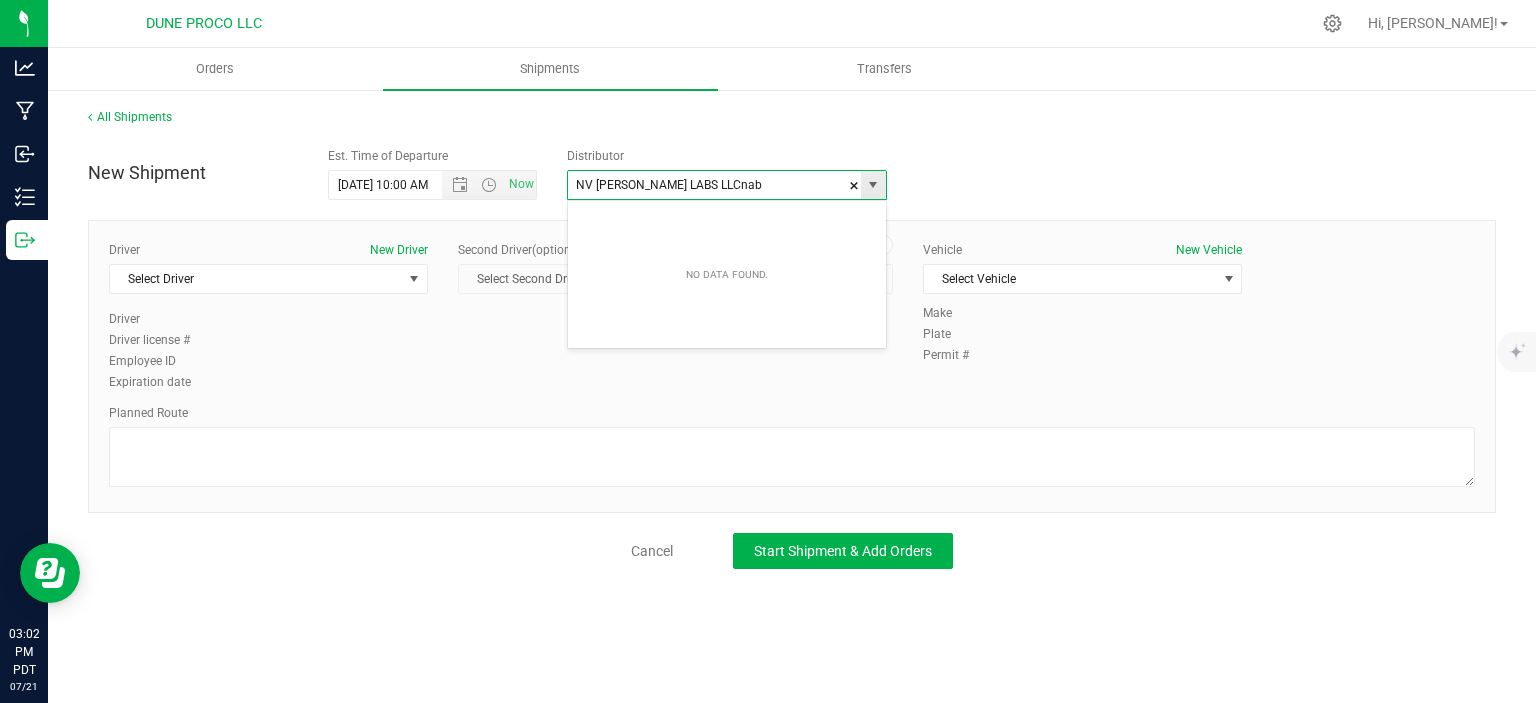 click on "NV [PERSON_NAME] LABS LLCnab" at bounding box center [710, 185] 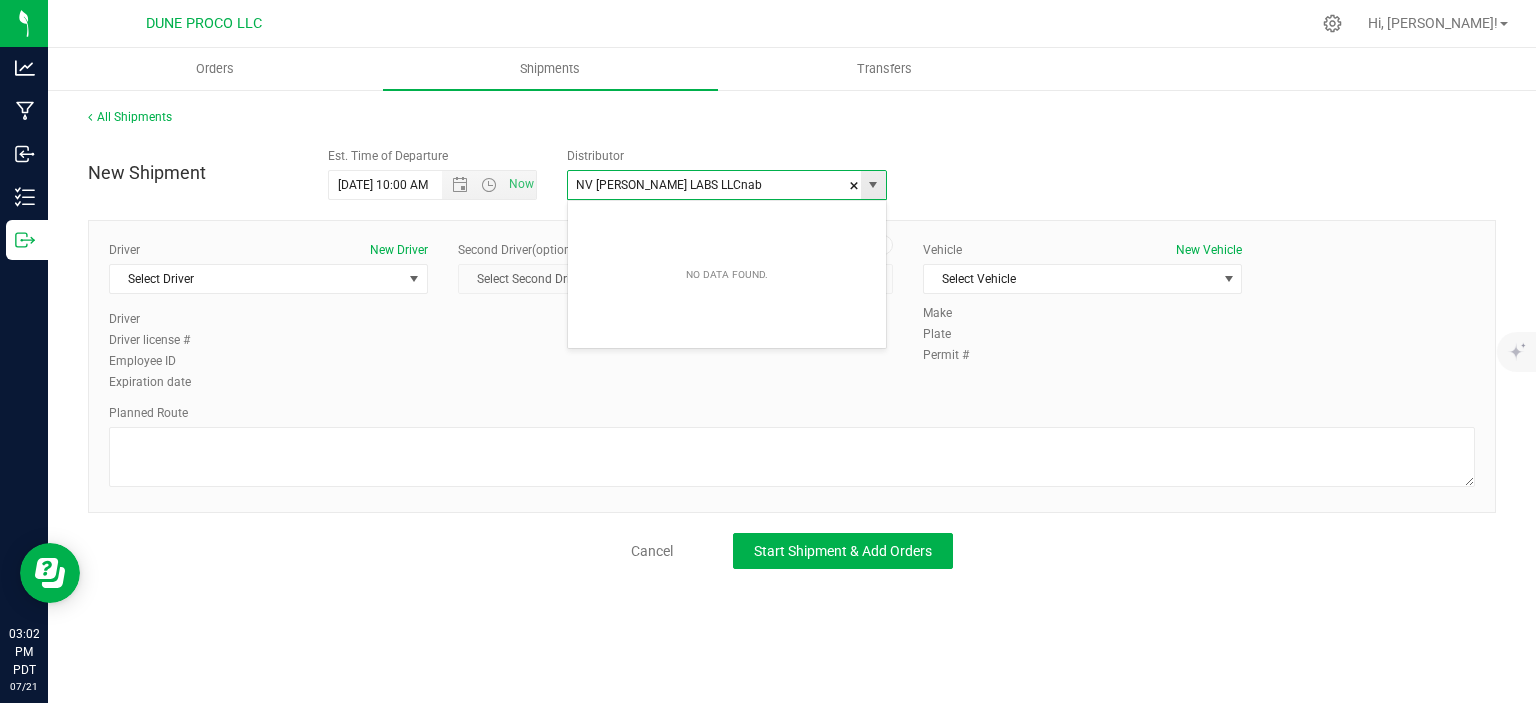 click on "NV [PERSON_NAME] LABS LLCnab" at bounding box center [710, 185] 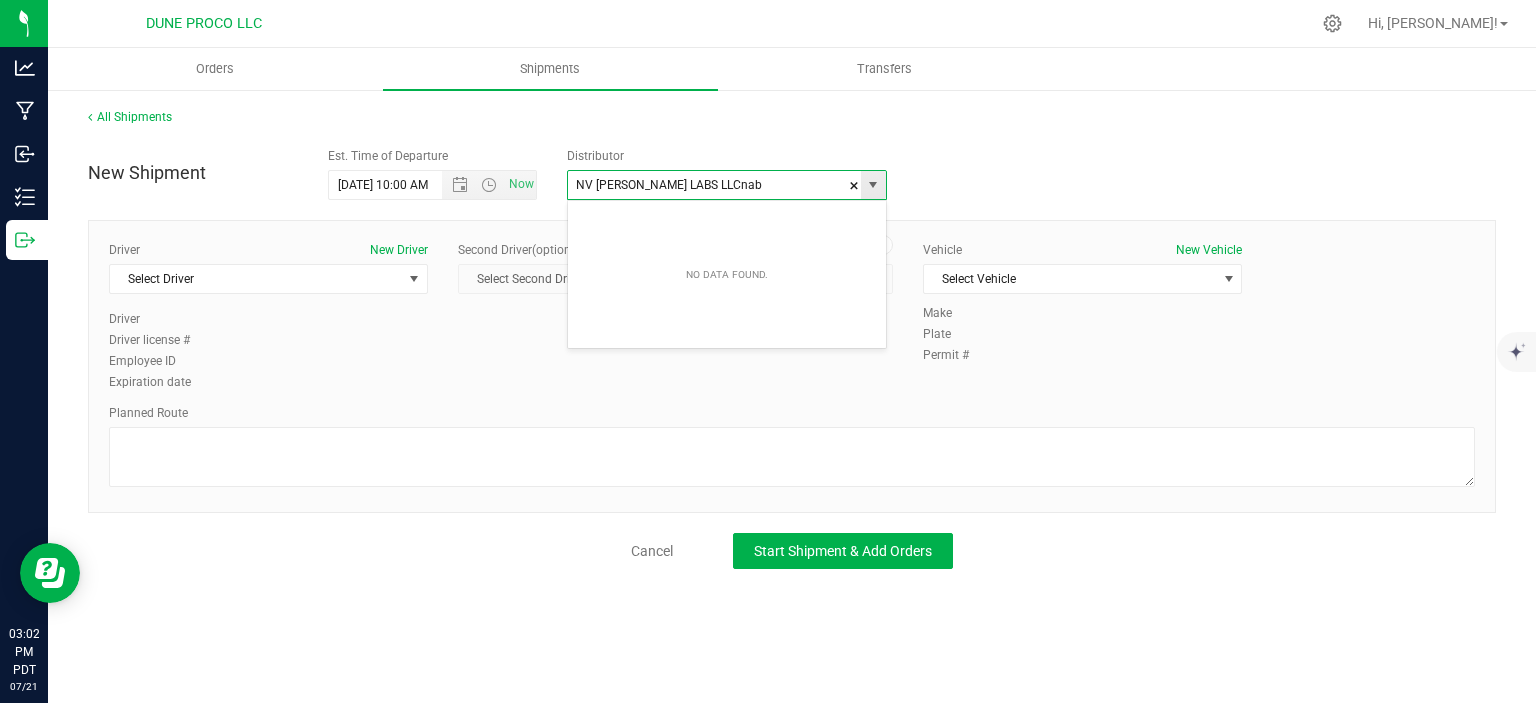 click on "NV [PERSON_NAME] LABS LLCnab" at bounding box center (710, 185) 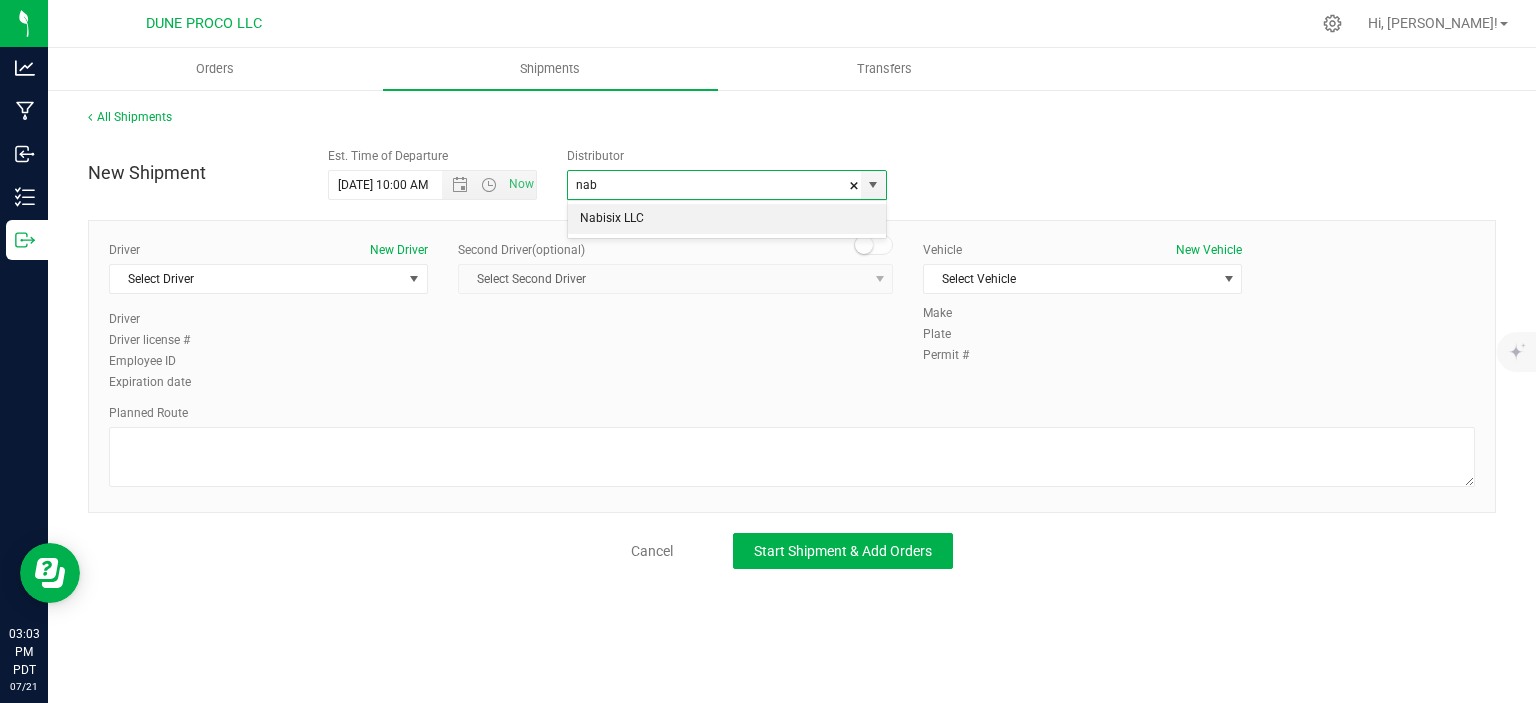 click on "Nabisix LLC" at bounding box center [727, 219] 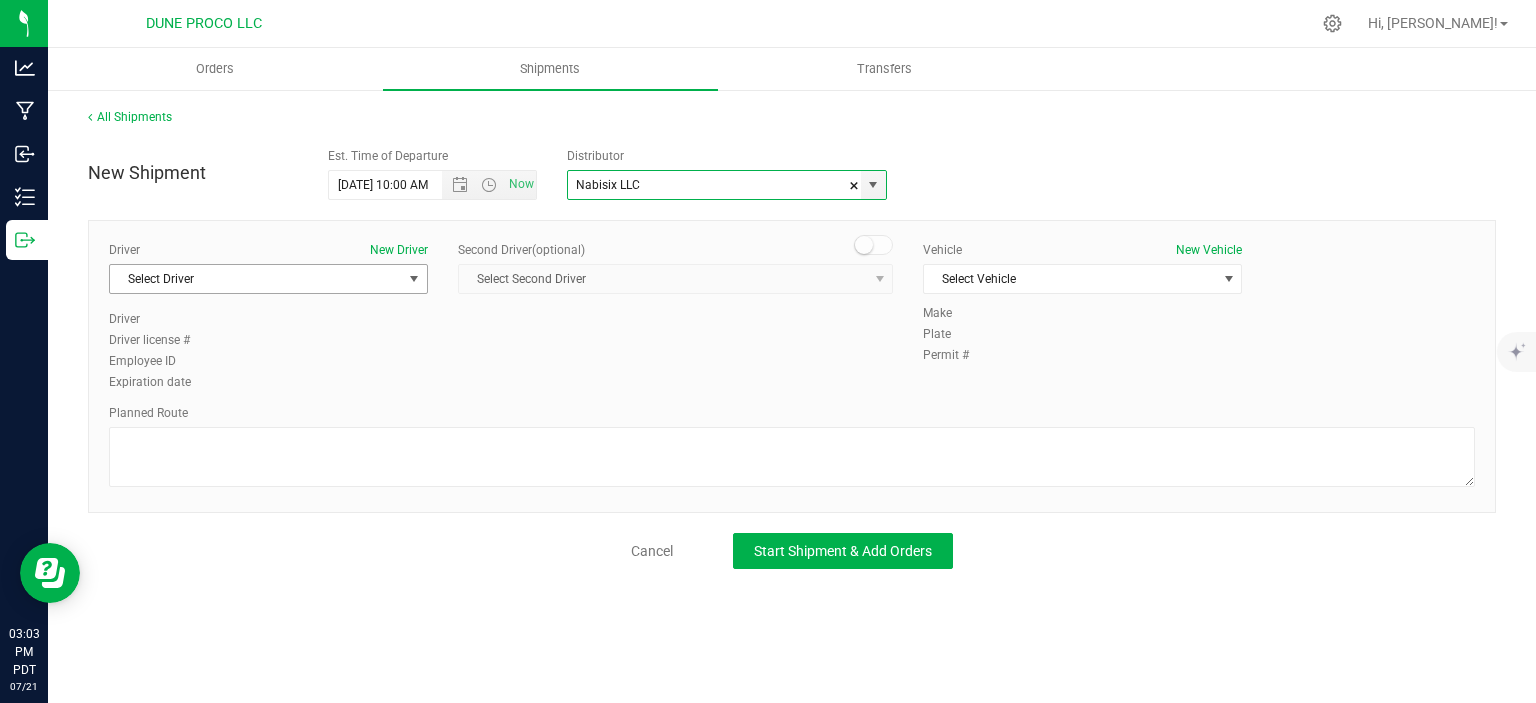type on "Nabisix LLC" 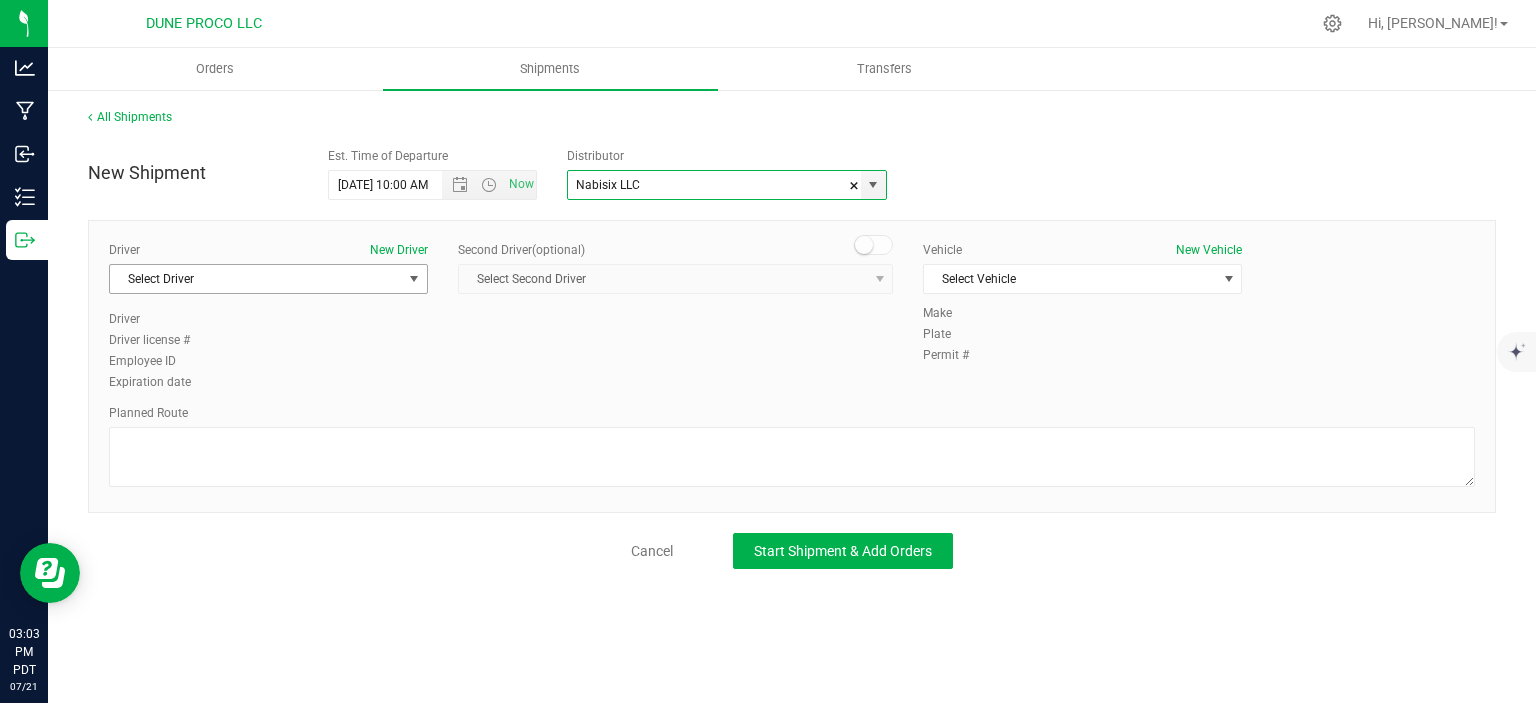 click at bounding box center (414, 279) 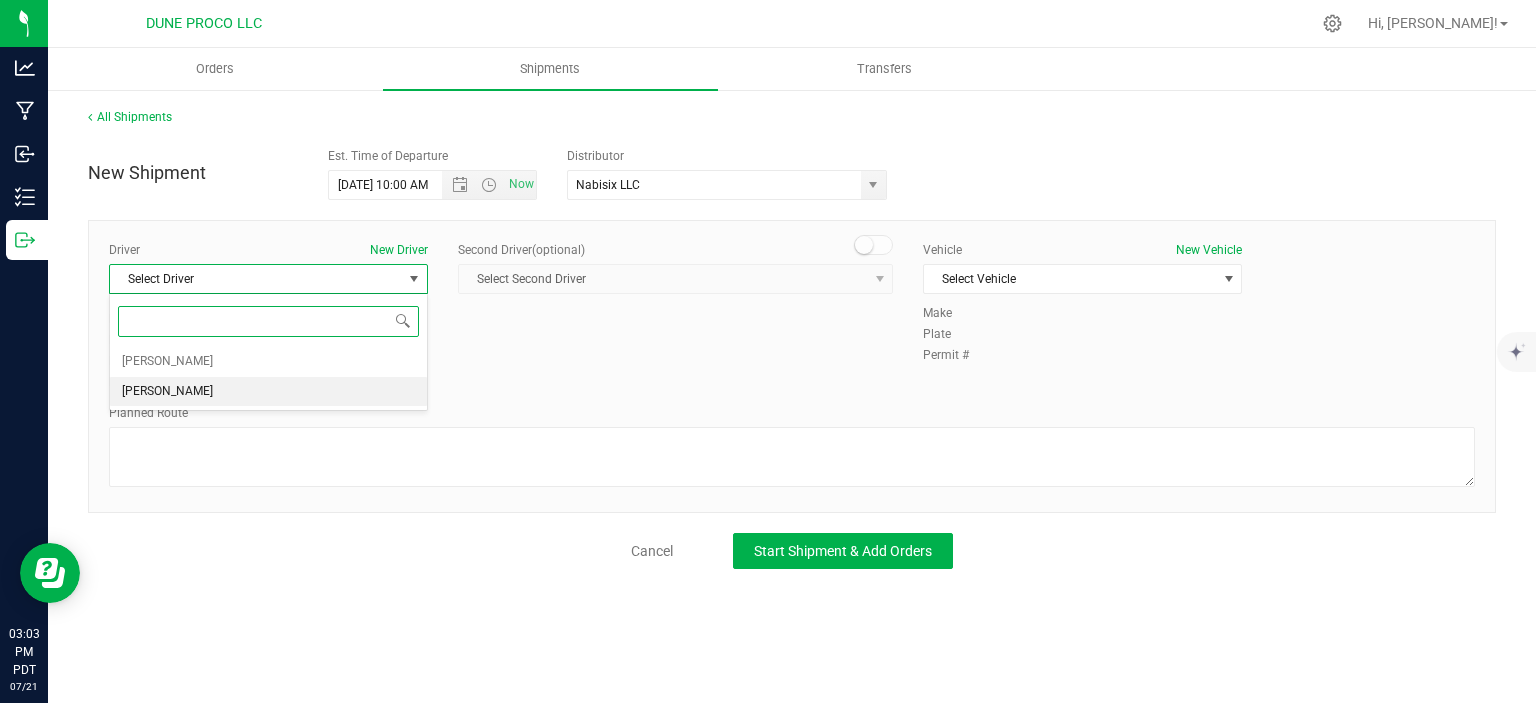 click on "[PERSON_NAME]" at bounding box center [268, 392] 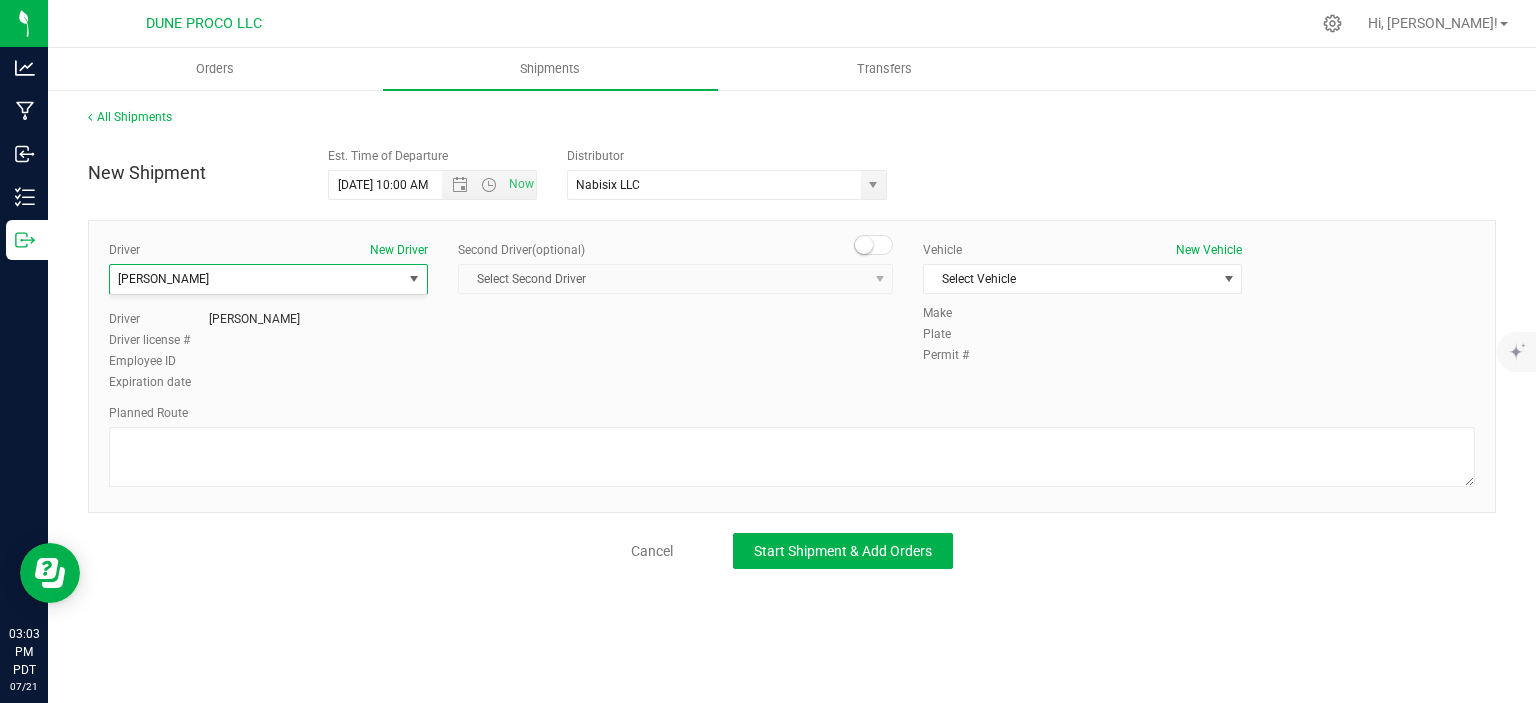 click on "Analytics Manufacturing Inbound Inventory Outbound 03:03 PM PDT [DATE]  07/21   DUNE PROCO LLC   Hi, Max!
Orders
Shipments
Transfers
All Shipments
New Shipment
Est. Time of Departure
[DATE] 10:00 AM
Now" at bounding box center (768, 351) 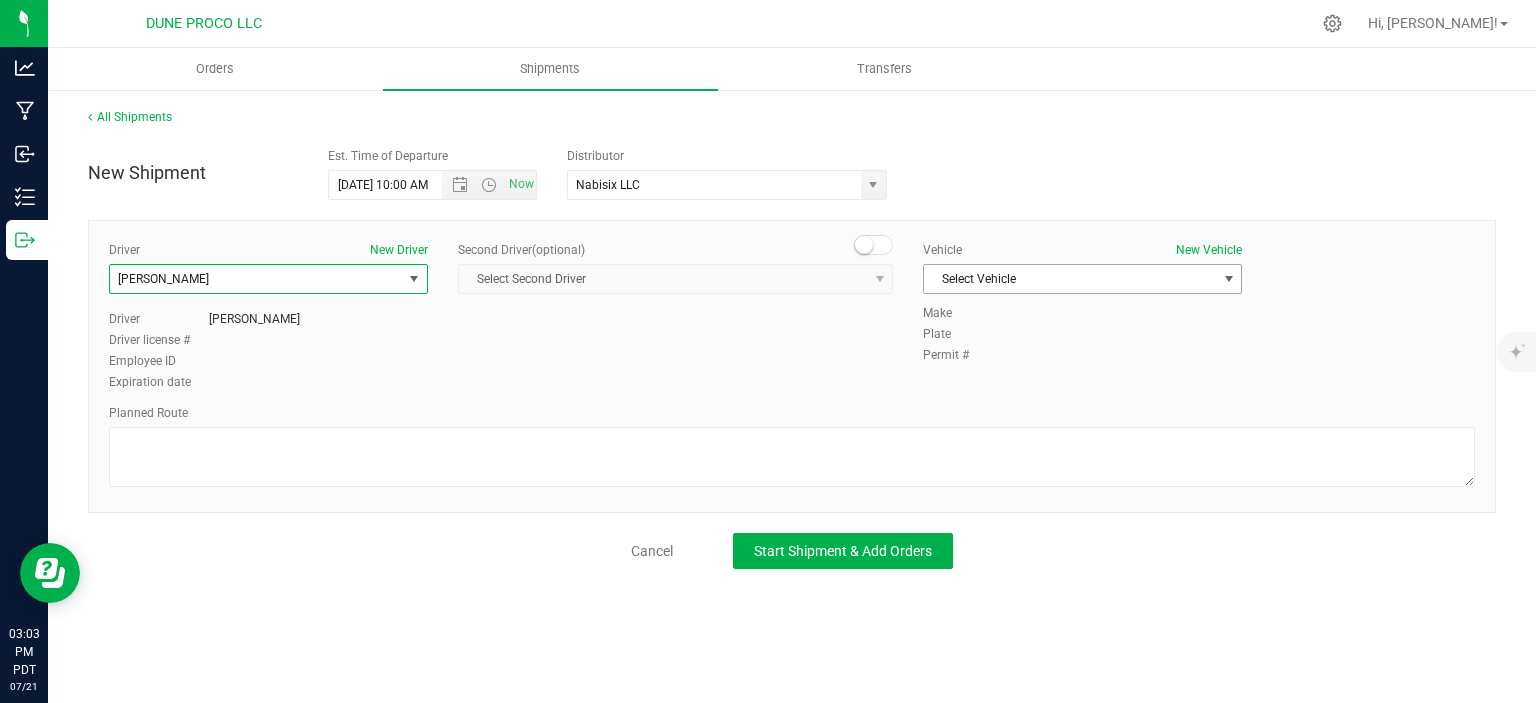 click on "Select Vehicle" at bounding box center [1070, 279] 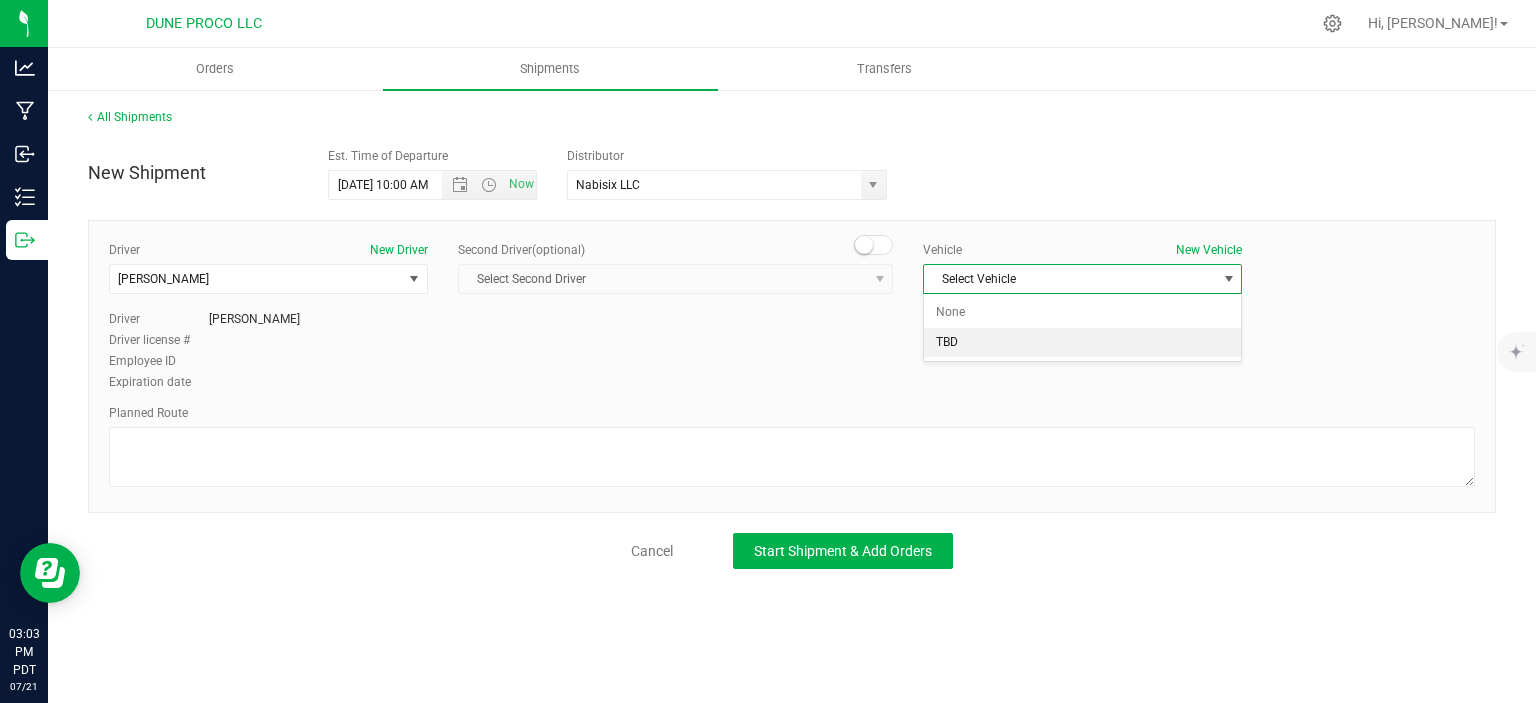 click on "TBD" at bounding box center (1082, 343) 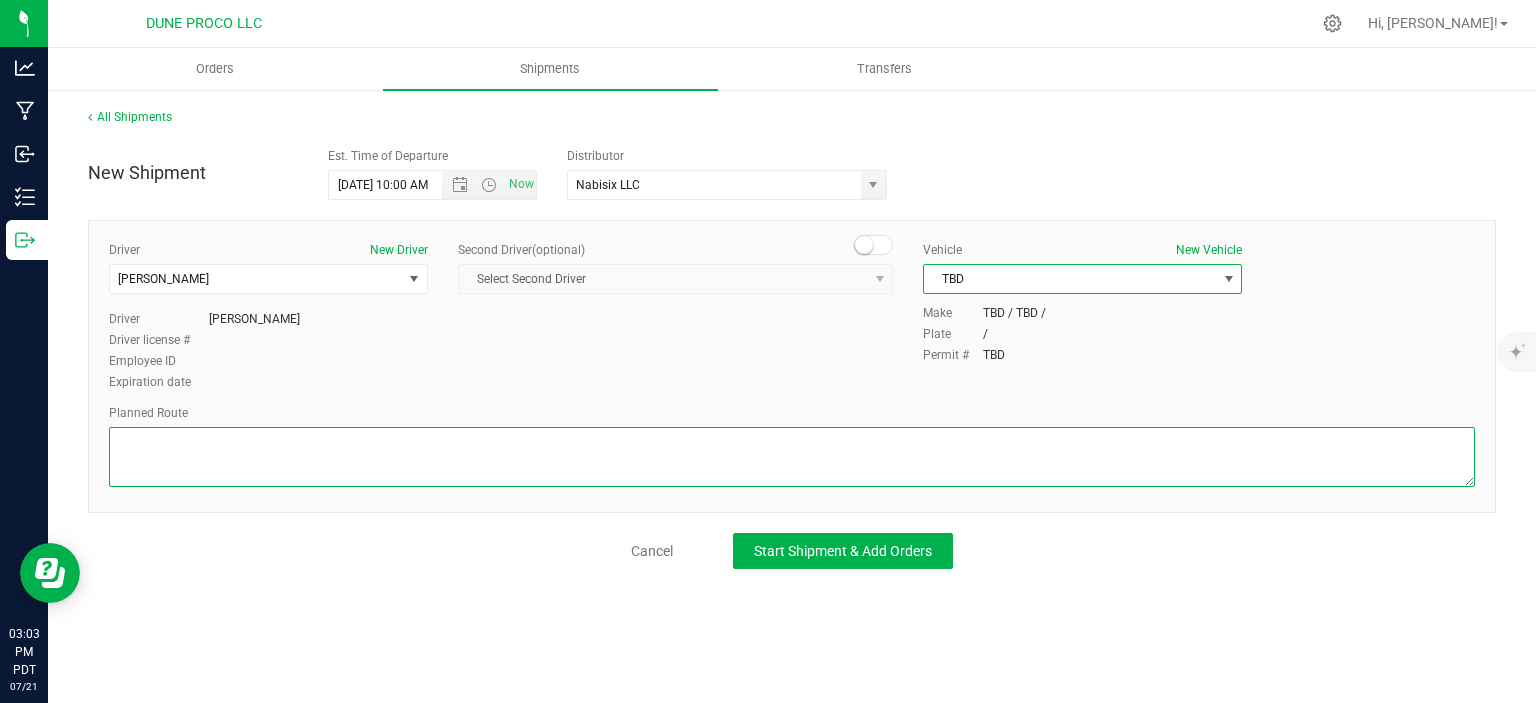 click at bounding box center [792, 457] 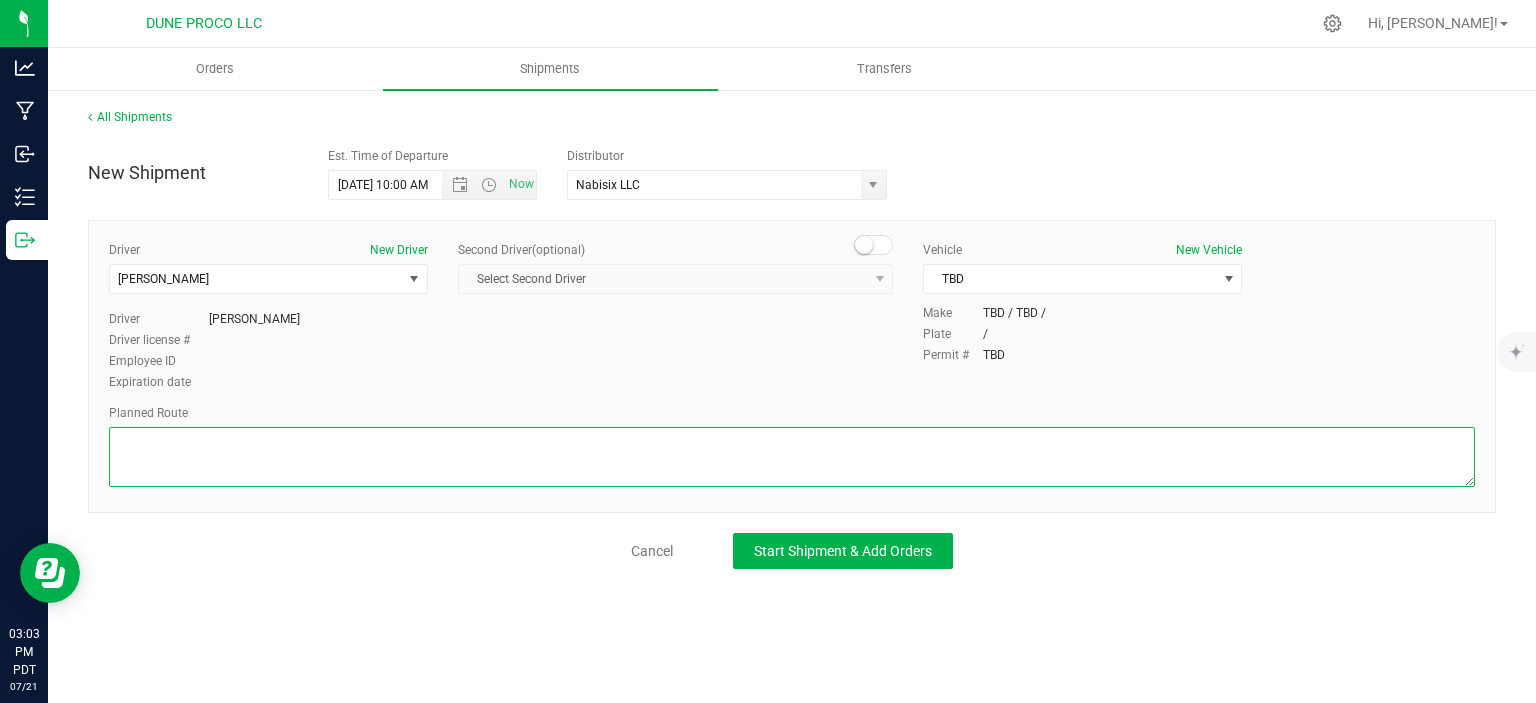 paste on "Get on I-15 S/US-93 S from [GEOGRAPHIC_DATA]
7 min (2.3 mi)
Continue on I-15 S/US-93 S. Take I-11/US-95 N to [GEOGRAPHIC_DATA] in [GEOGRAPHIC_DATA]. Take exit 78 from I-11/US-95 N
5 min (5.2 mi)
Follow [GEOGRAPHIC_DATA] to your destination
9 min (2.2 mi)" 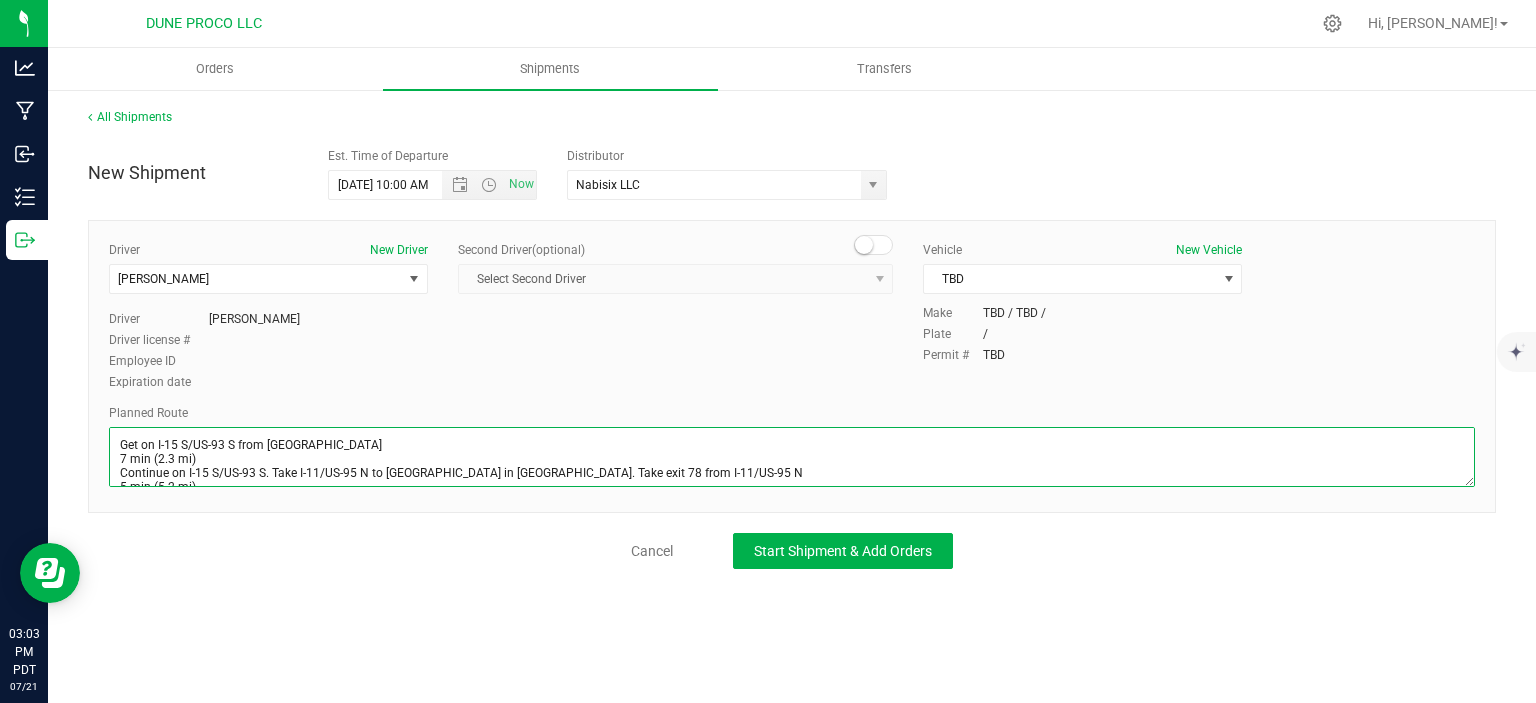 scroll, scrollTop: 38, scrollLeft: 0, axis: vertical 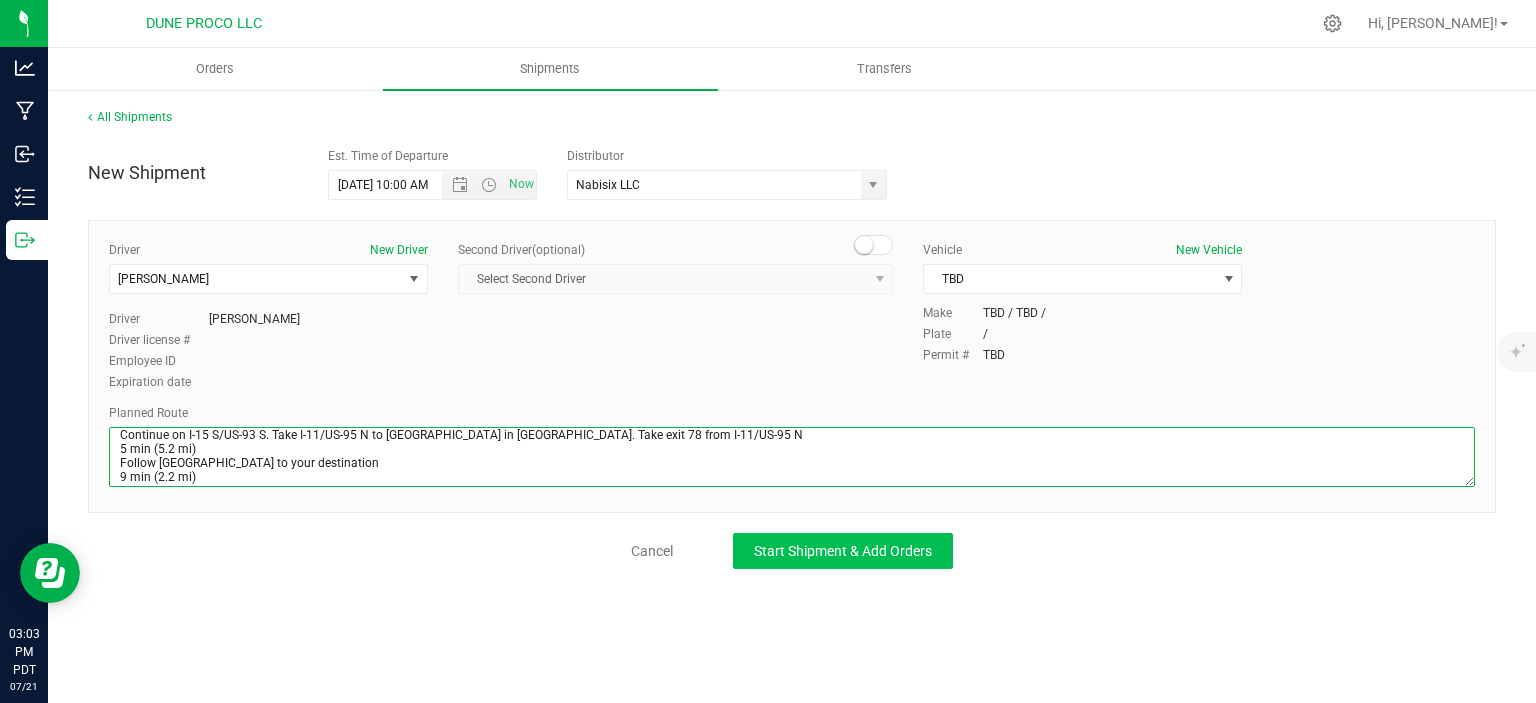 type on "Get on I-15 S/US-93 S from [GEOGRAPHIC_DATA]
7 min (2.3 mi)
Continue on I-15 S/US-93 S. Take I-11/US-95 N to [GEOGRAPHIC_DATA] in [GEOGRAPHIC_DATA]. Take exit 78 from I-11/US-95 N
5 min (5.2 mi)
Follow [GEOGRAPHIC_DATA] to your destination
9 min (2.2 mi)" 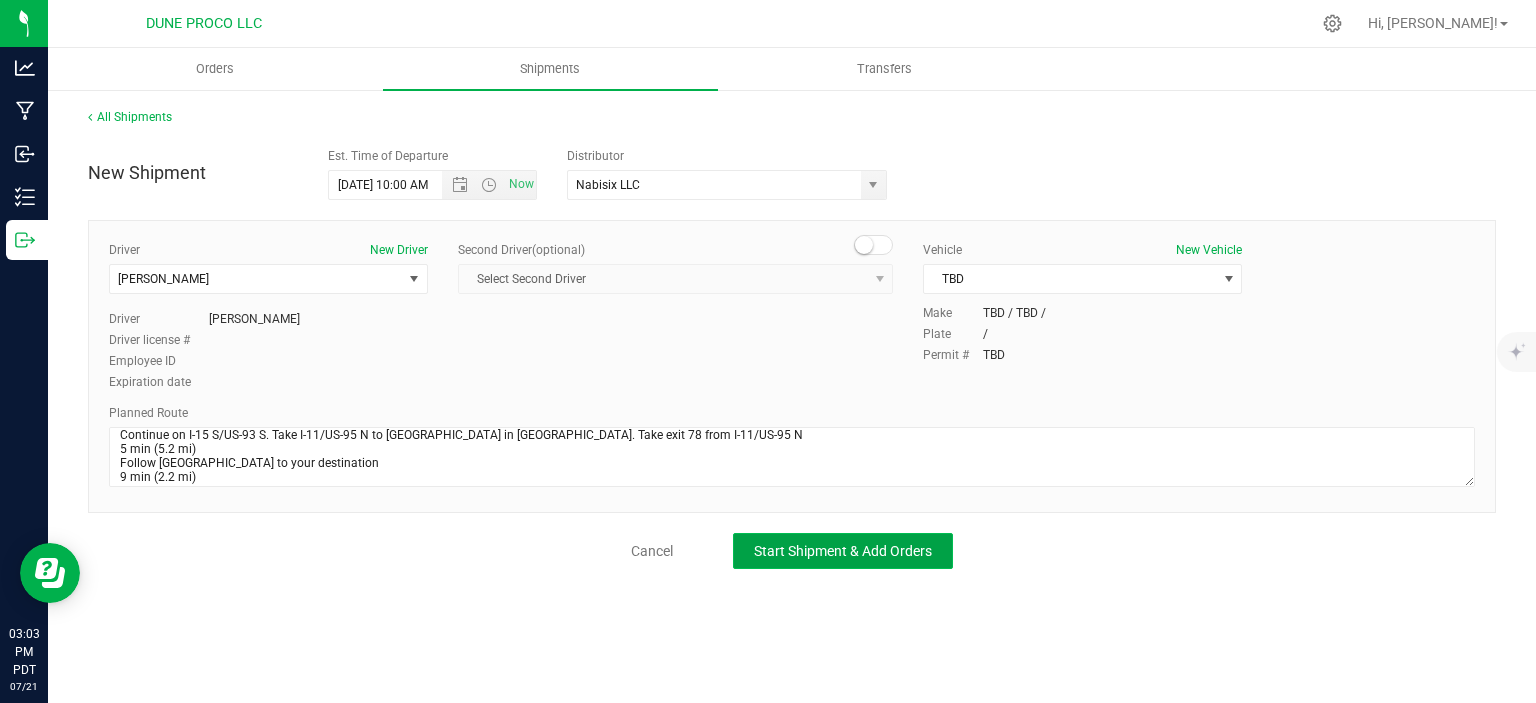 click on "Start Shipment & Add Orders" 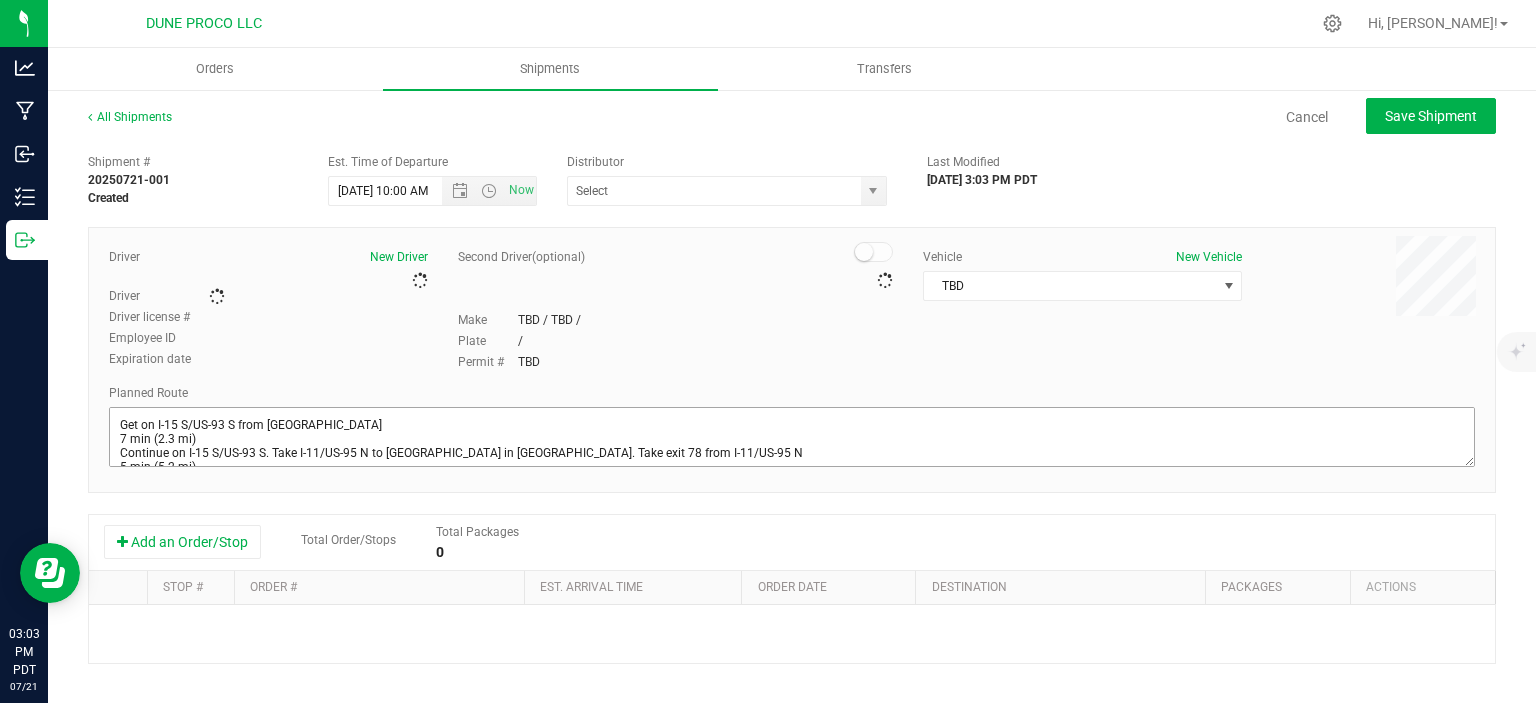 type on "Nabisix LLC" 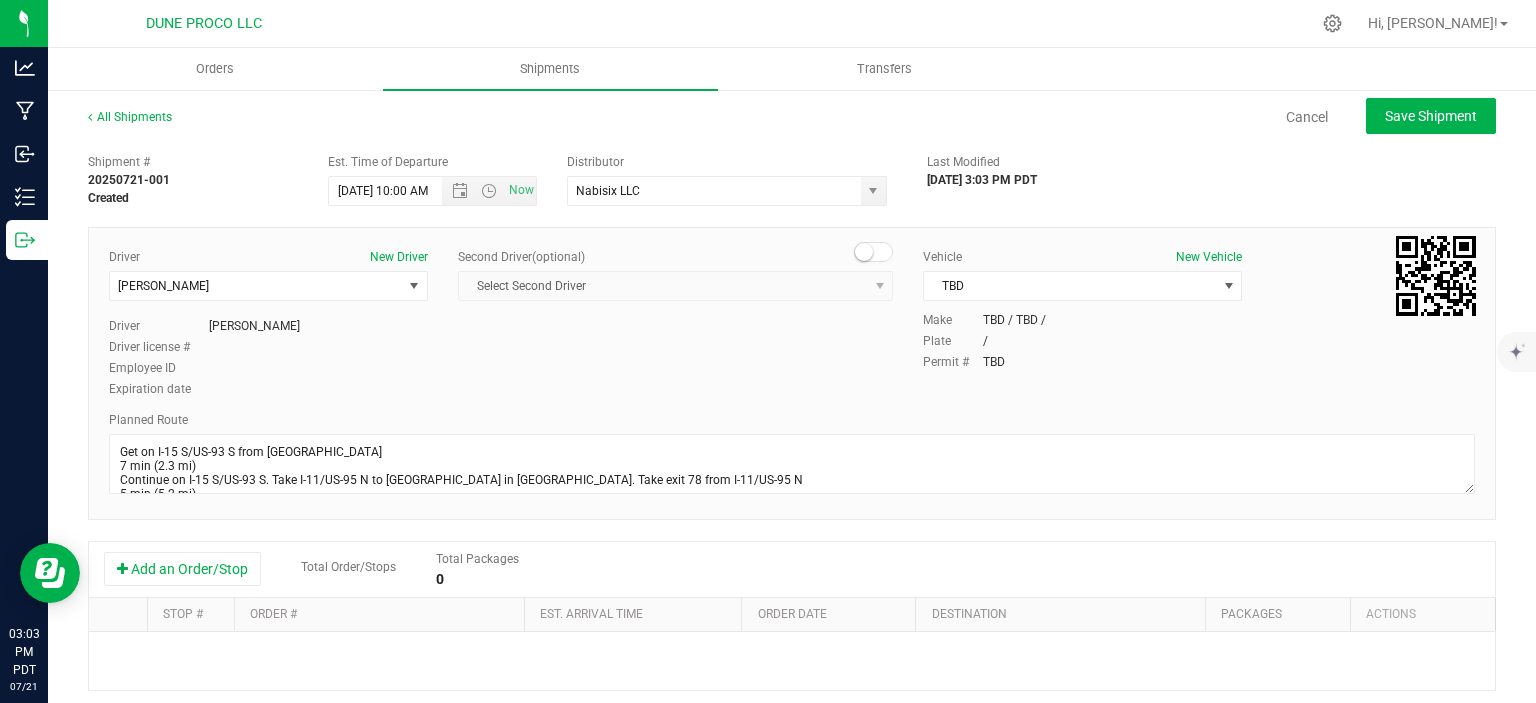 click on "Add an Order/Stop
Total Order/Stops
Total Packages
0" at bounding box center (792, 570) 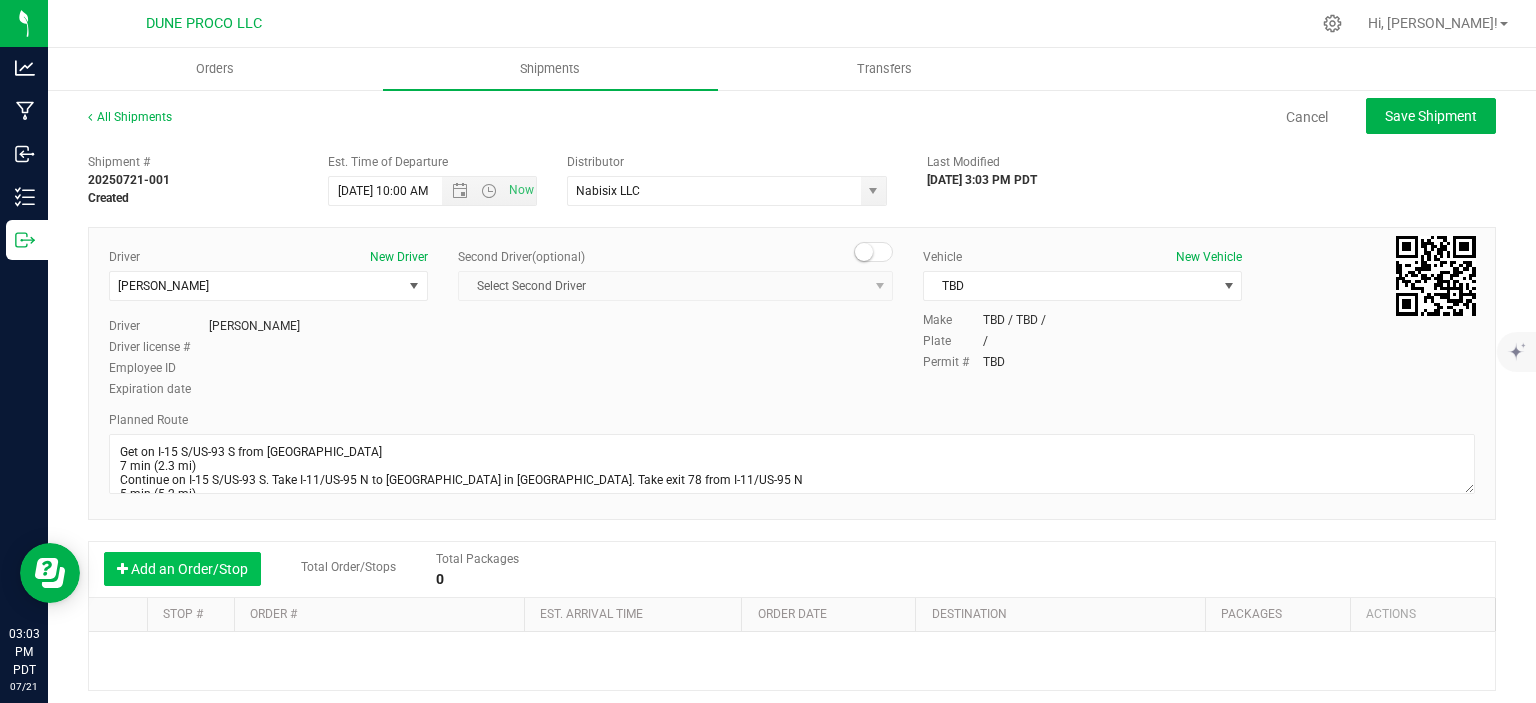 click on "Add an Order/Stop" at bounding box center (182, 569) 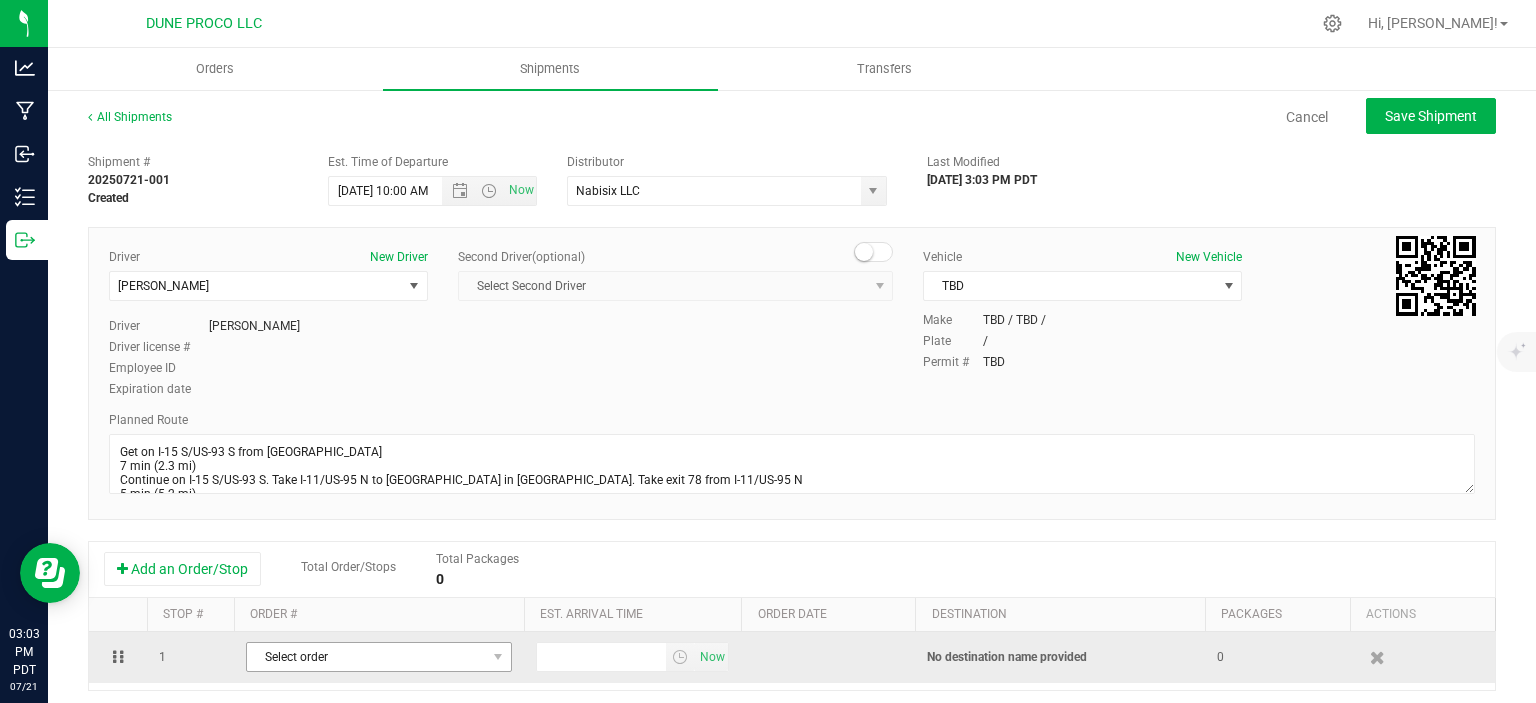 click on "Select order" at bounding box center (366, 657) 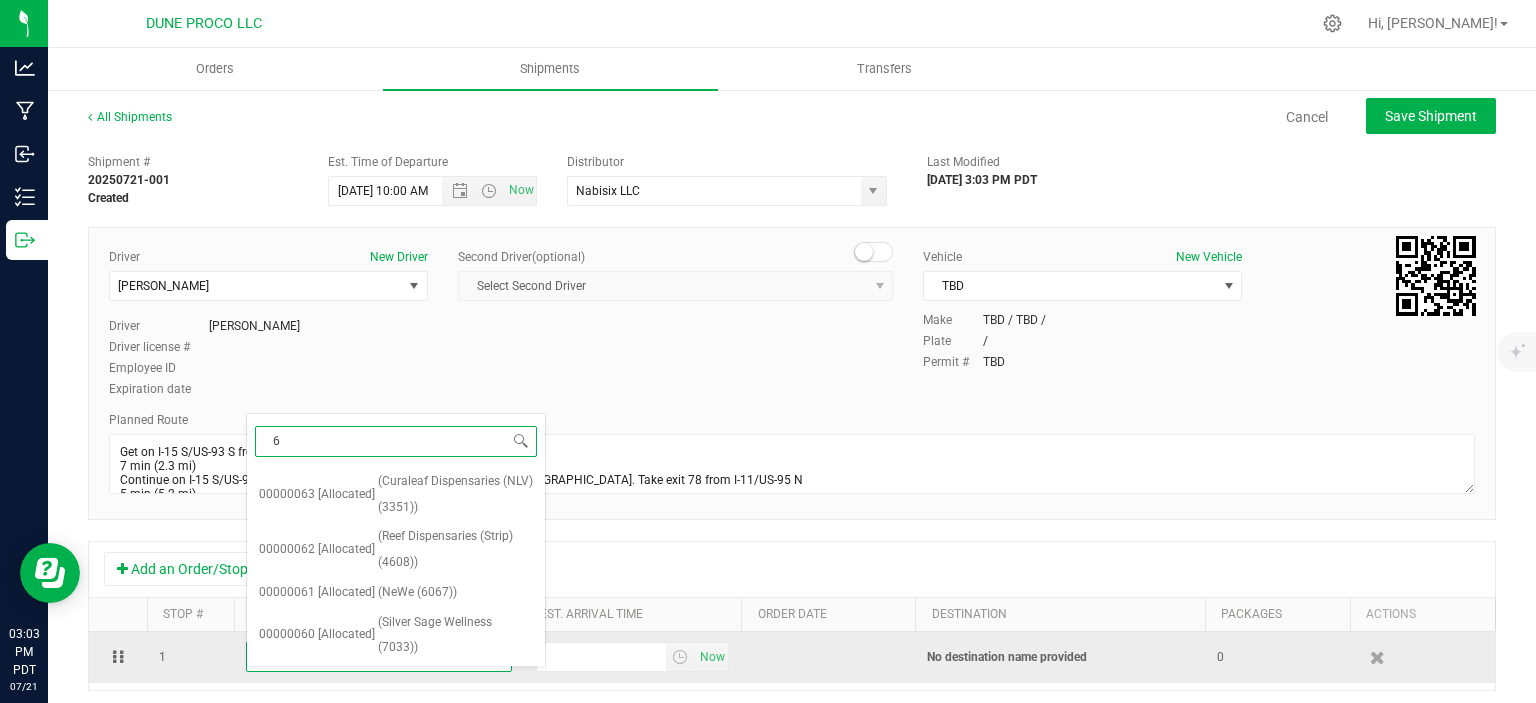 type on "60" 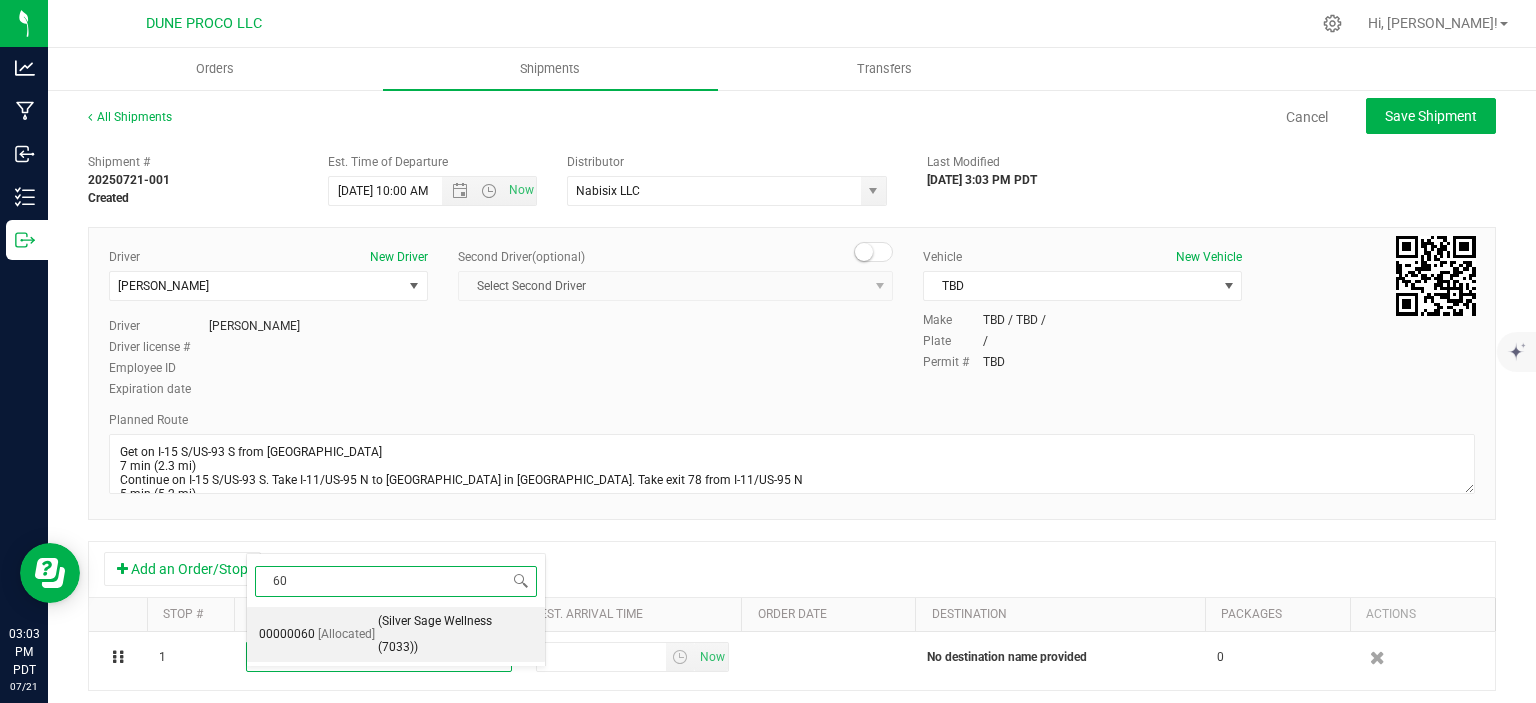click on "[Allocated]" at bounding box center [346, 635] 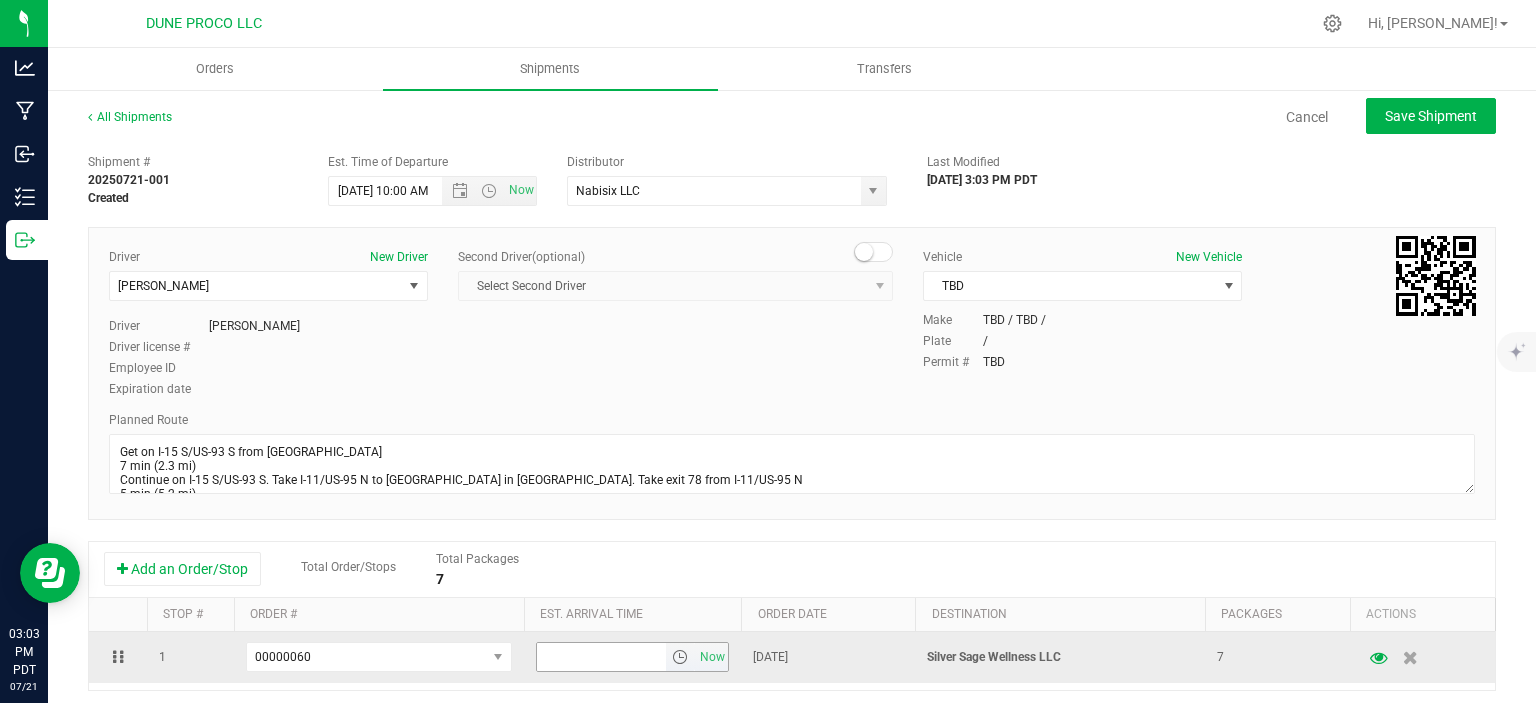 click at bounding box center [602, 657] 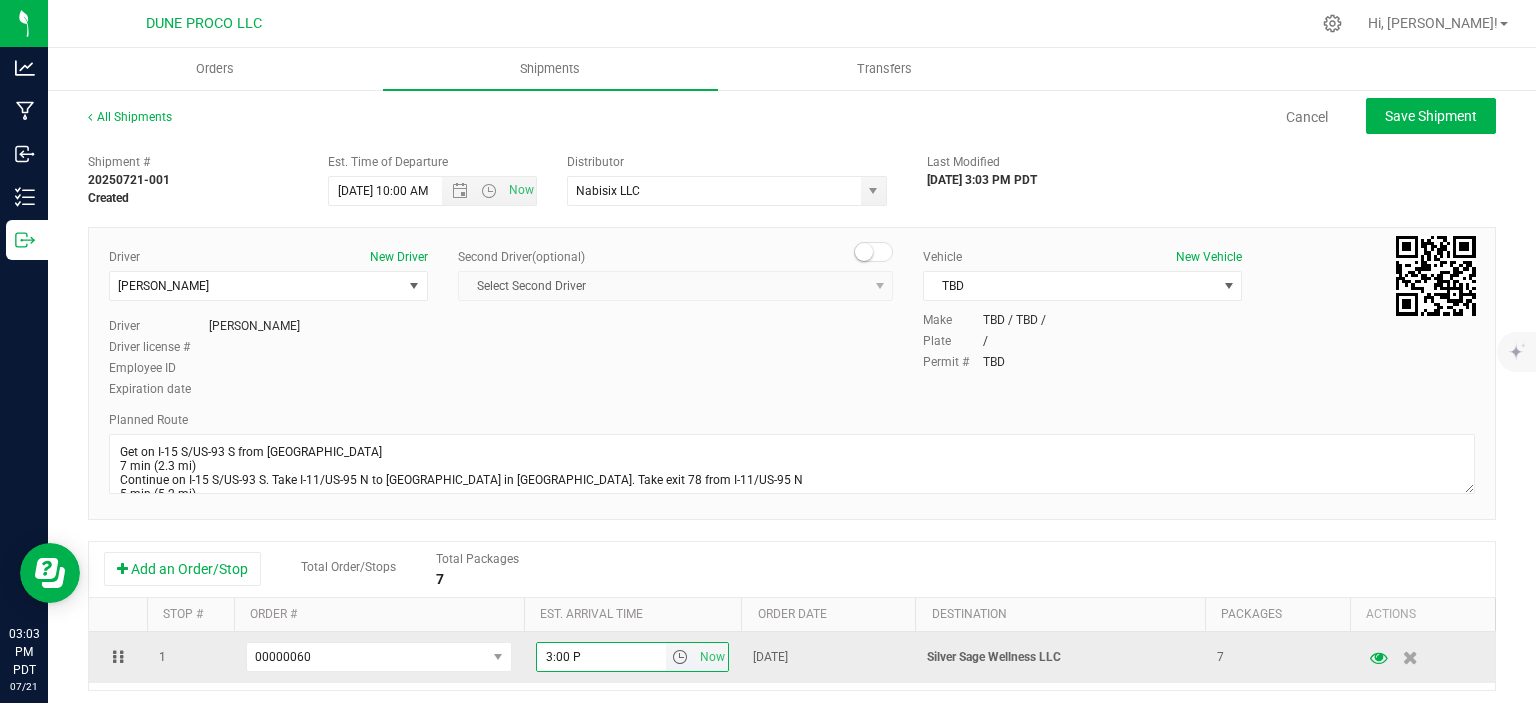 type on "3:00 PM" 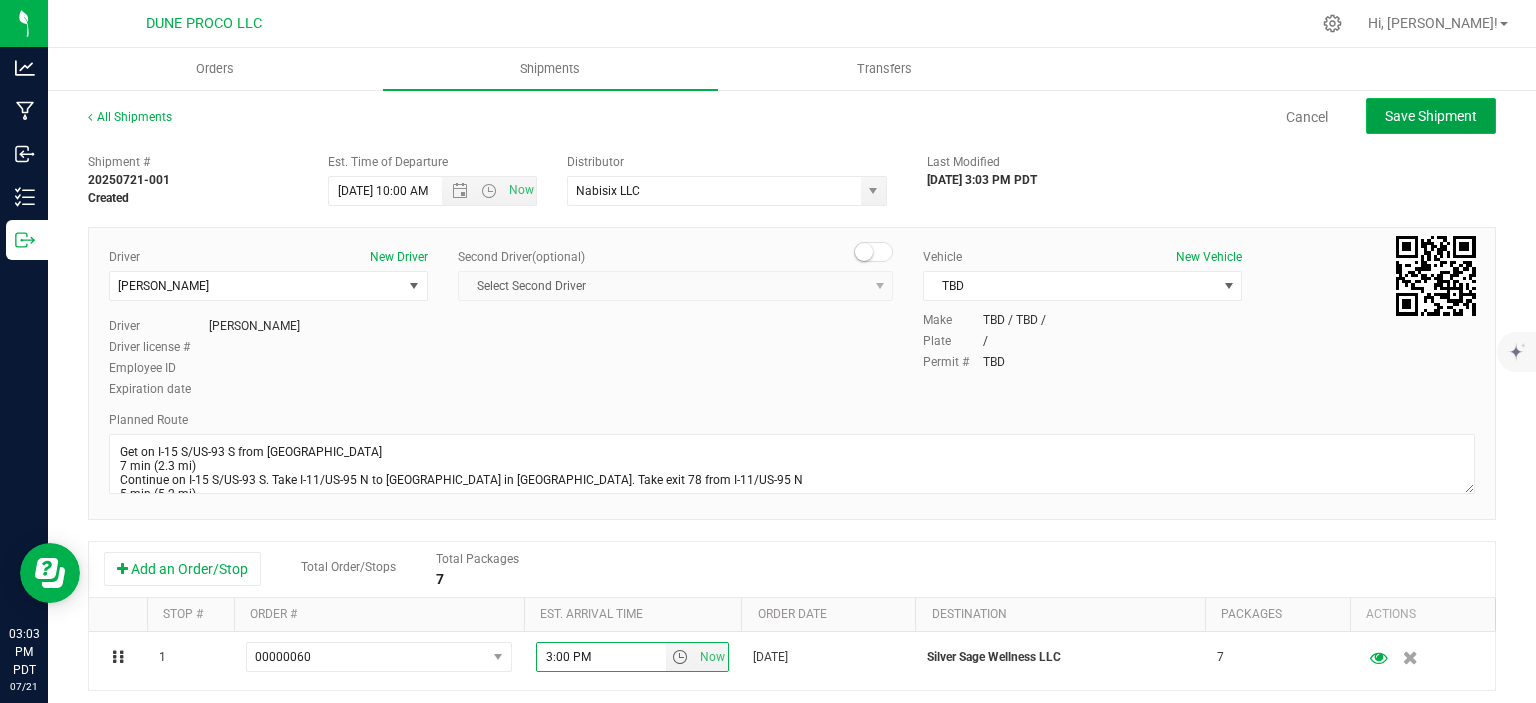 click on "Save Shipment" 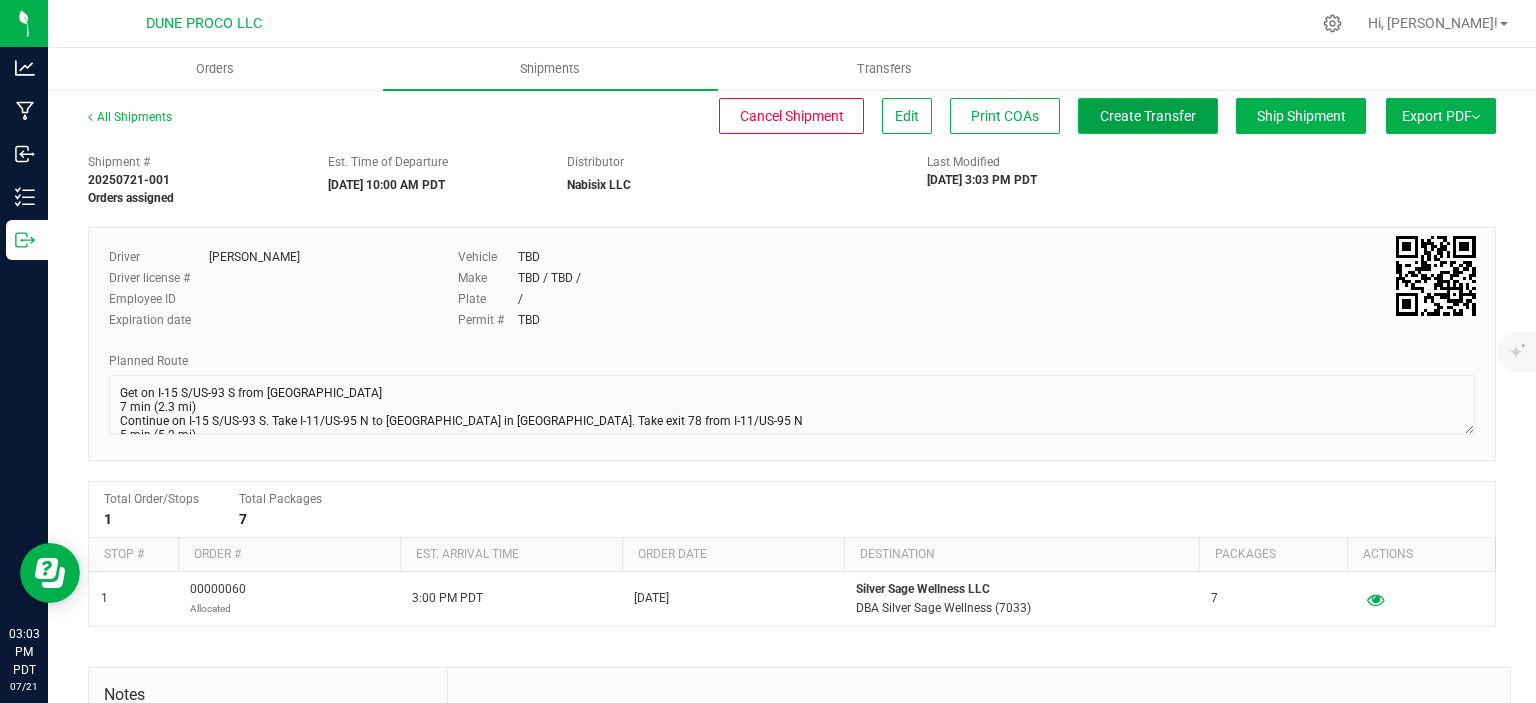 click on "Create Transfer" at bounding box center [1148, 116] 